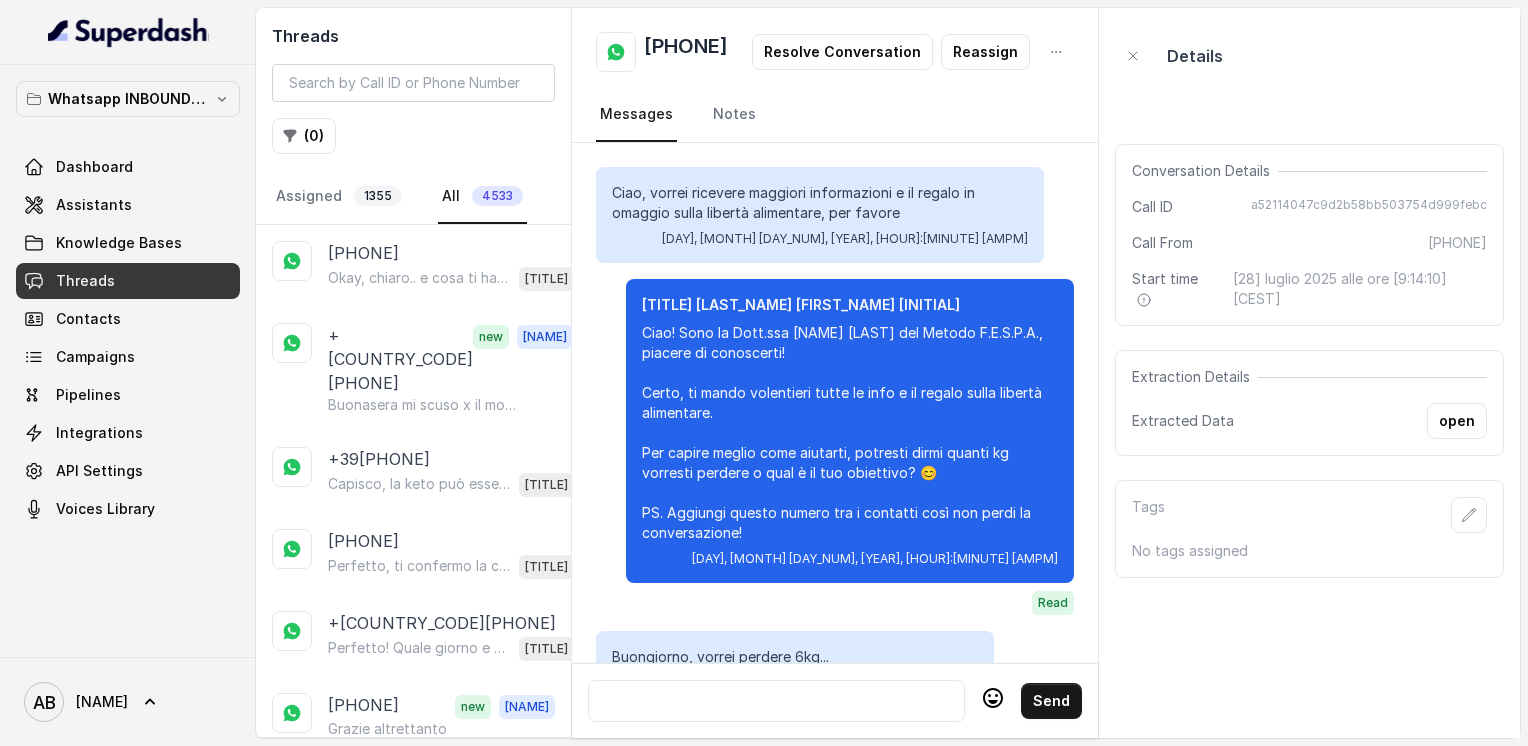 scroll, scrollTop: 0, scrollLeft: 0, axis: both 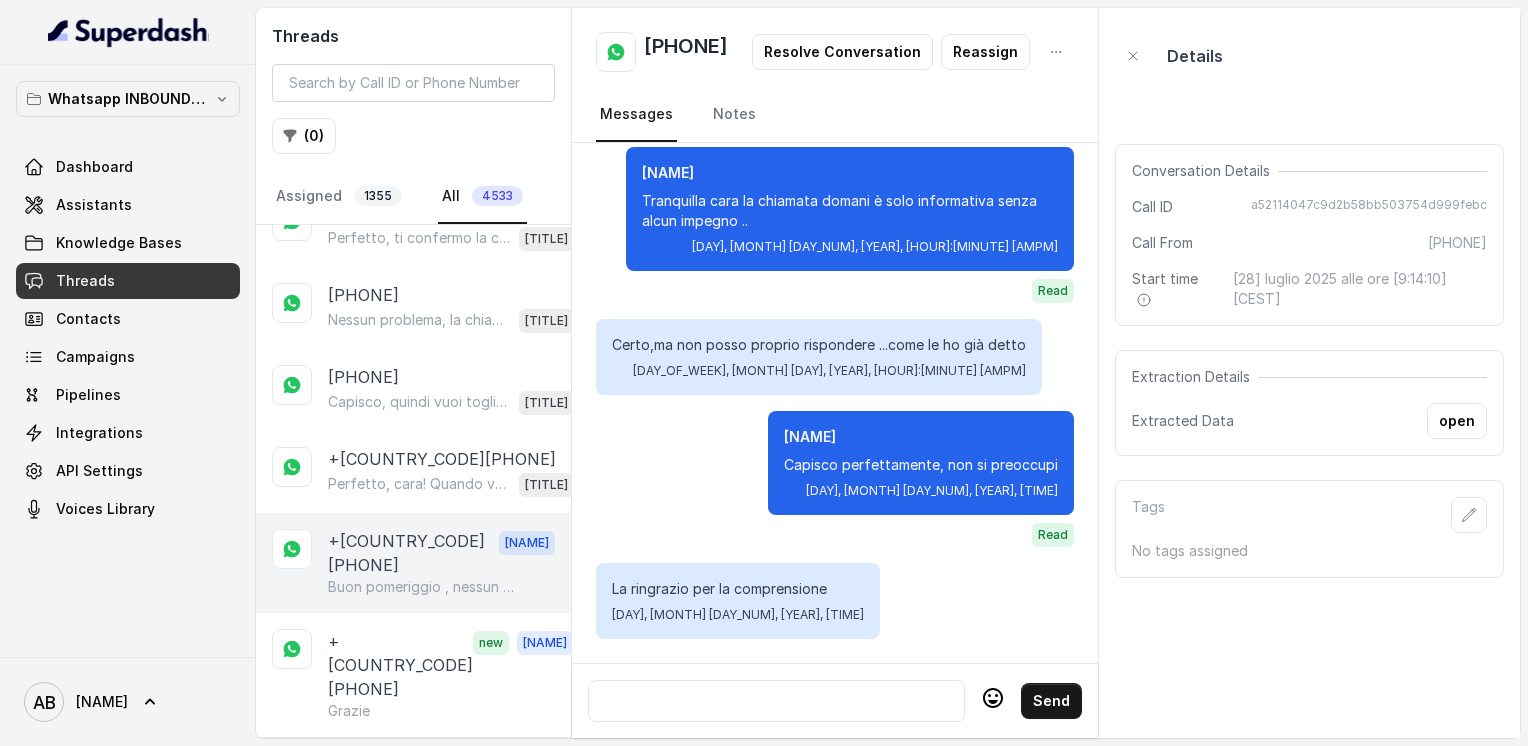 click on "Buon pomeriggio , nessun problema .. Posso chiederle il motivo ?" at bounding box center (424, 587) 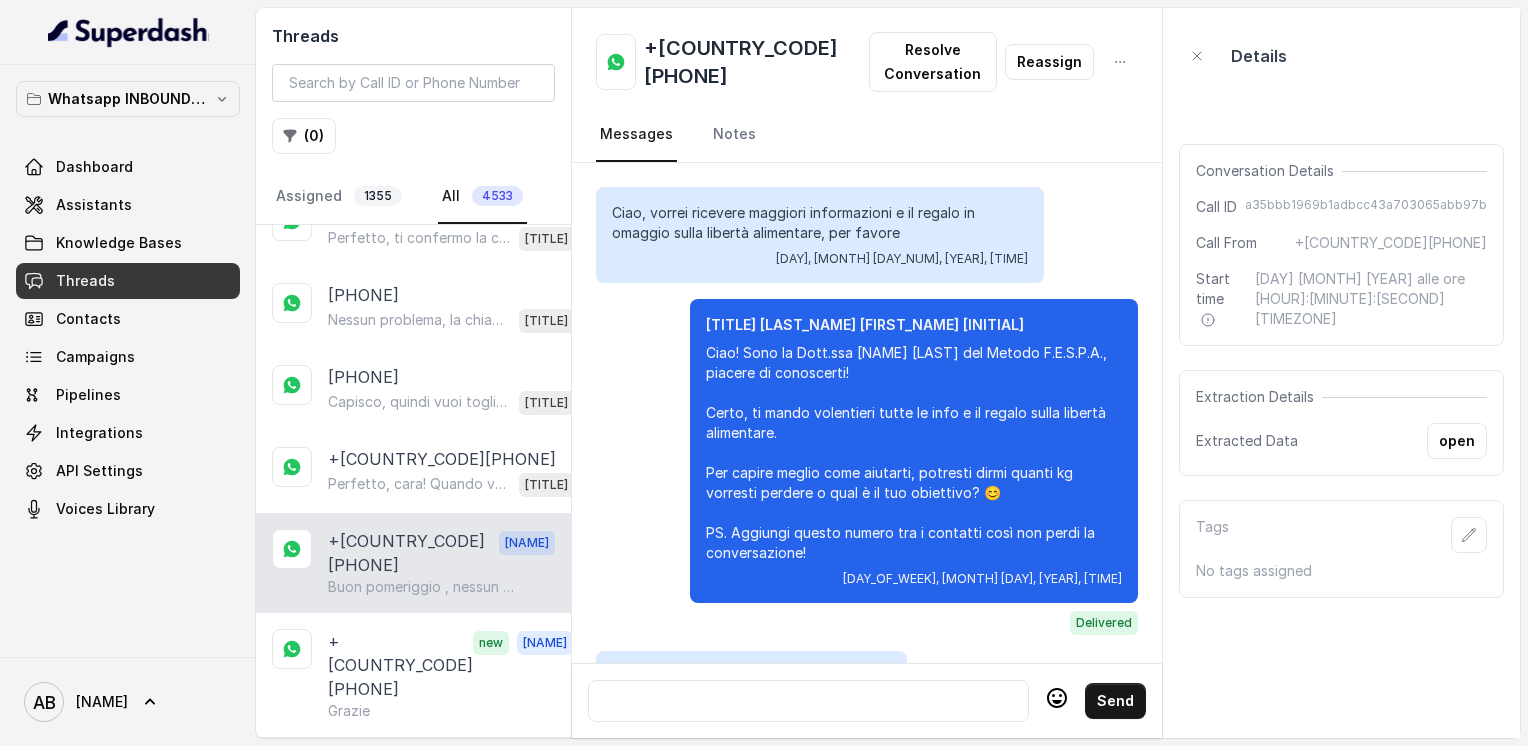 scroll, scrollTop: 3144, scrollLeft: 0, axis: vertical 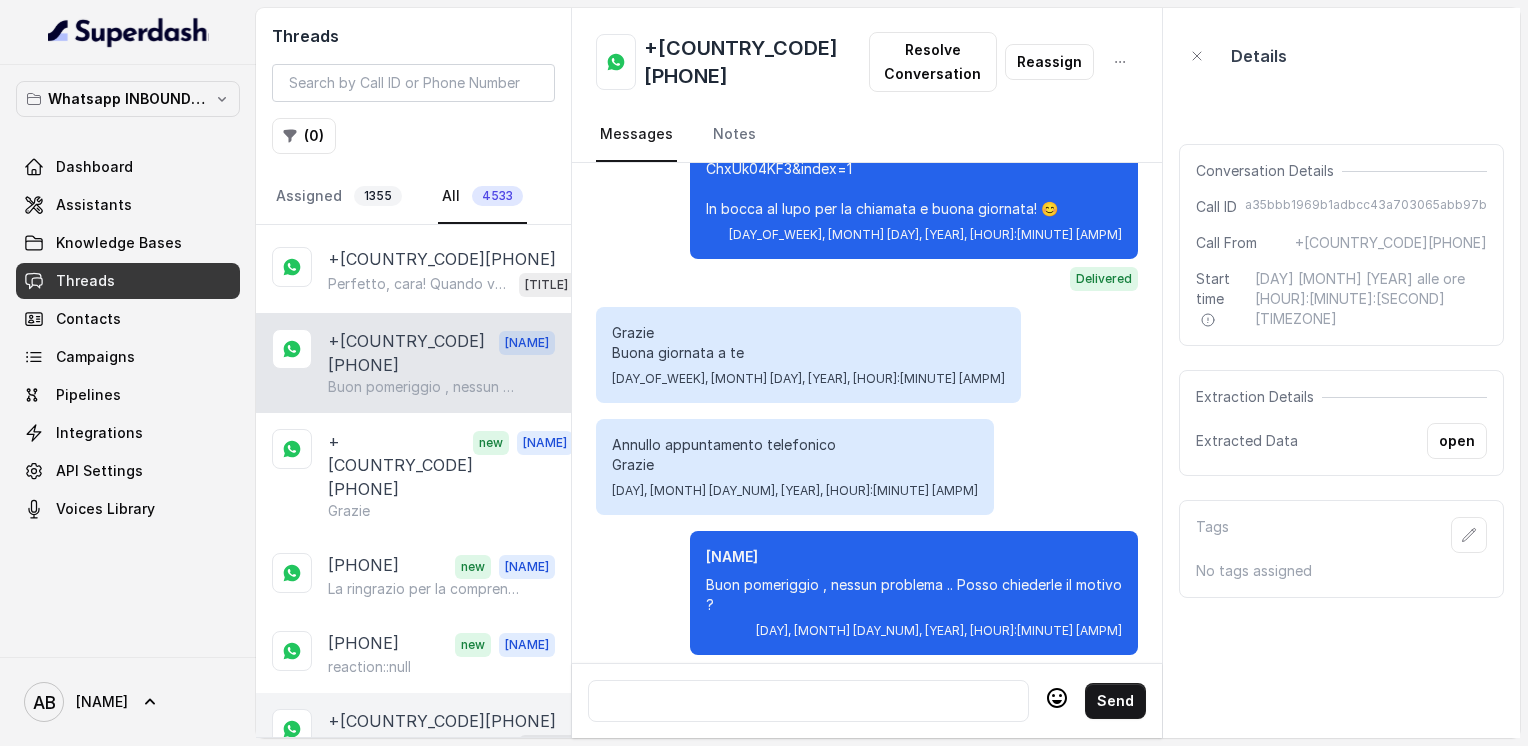 click on "Nessun problema, la chiamata può essere fatta quando ti è più comodo. 😊
Intanto ti invio il link della guida sulla libertà alimentare in omaggio, così puoi iniziare a capire meglio:
https://drive.google.com/file/d/1JzHawrrX-2beWtyZCW-2wbq1qub6C4D2/view?usp=sharing
Quando vuoi, possiamo fissare una breve chiamata gratuita di 5 minuti per spiegarti tutto senza impegno. Ti va?" at bounding box center (419, 746) 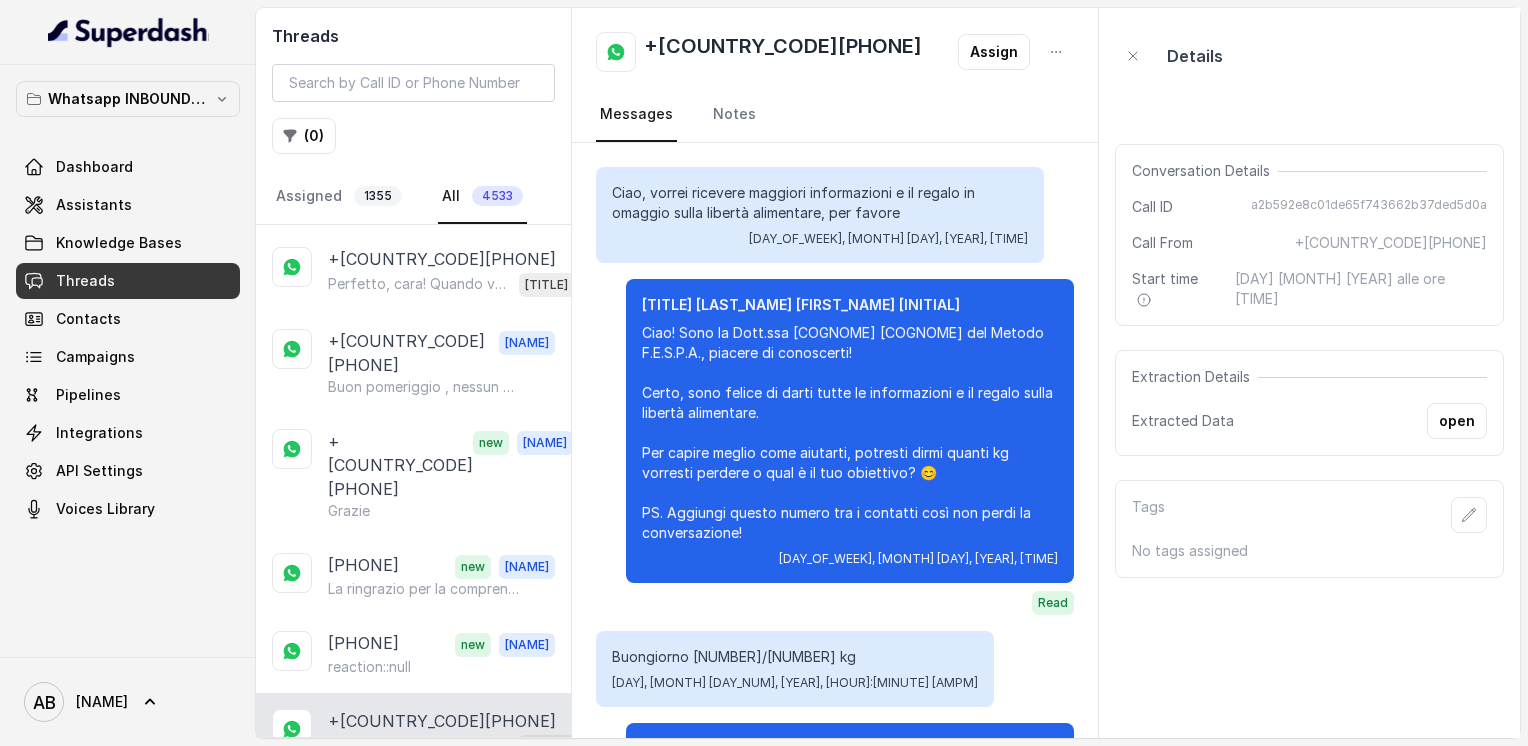 scroll, scrollTop: 1376, scrollLeft: 0, axis: vertical 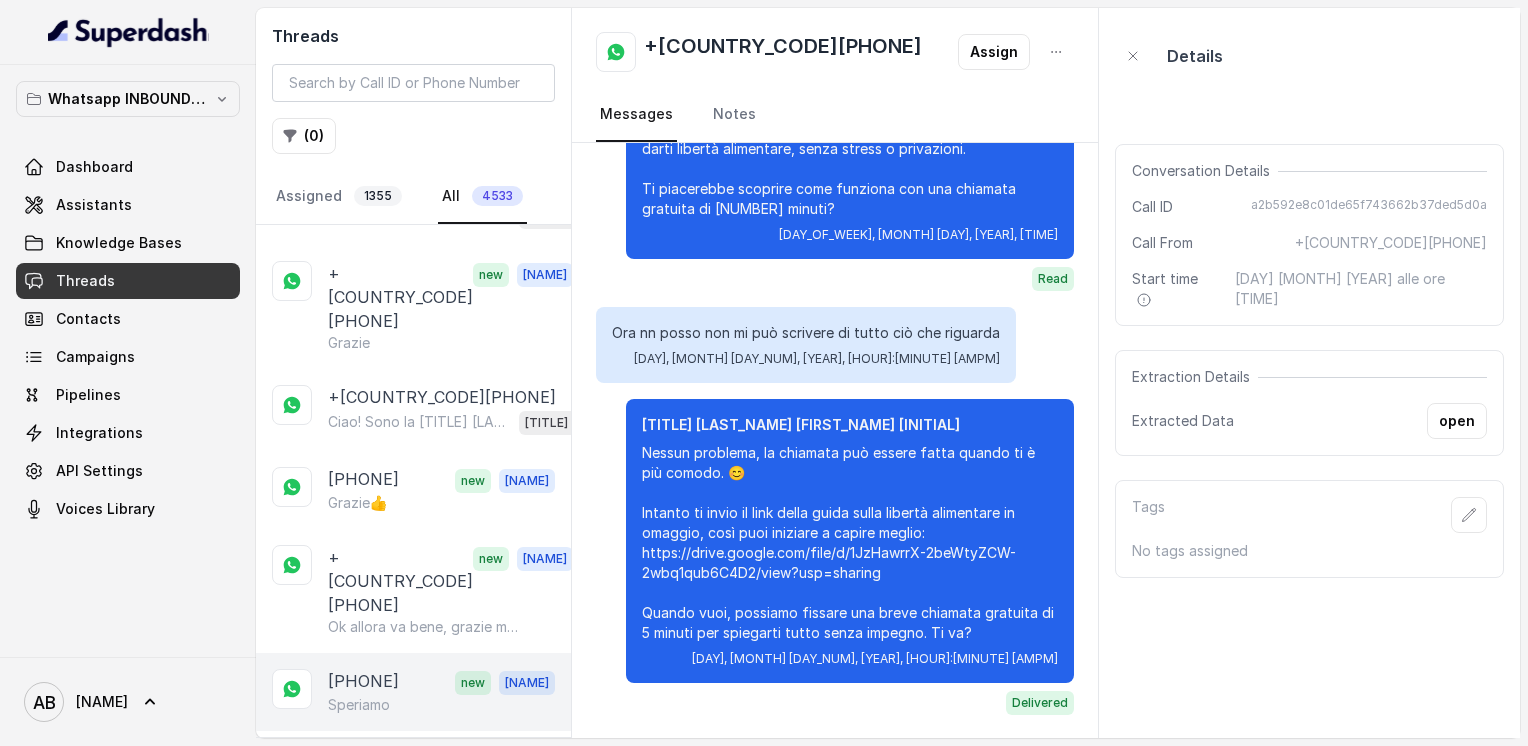 click on "Speriamo" at bounding box center (441, 705) 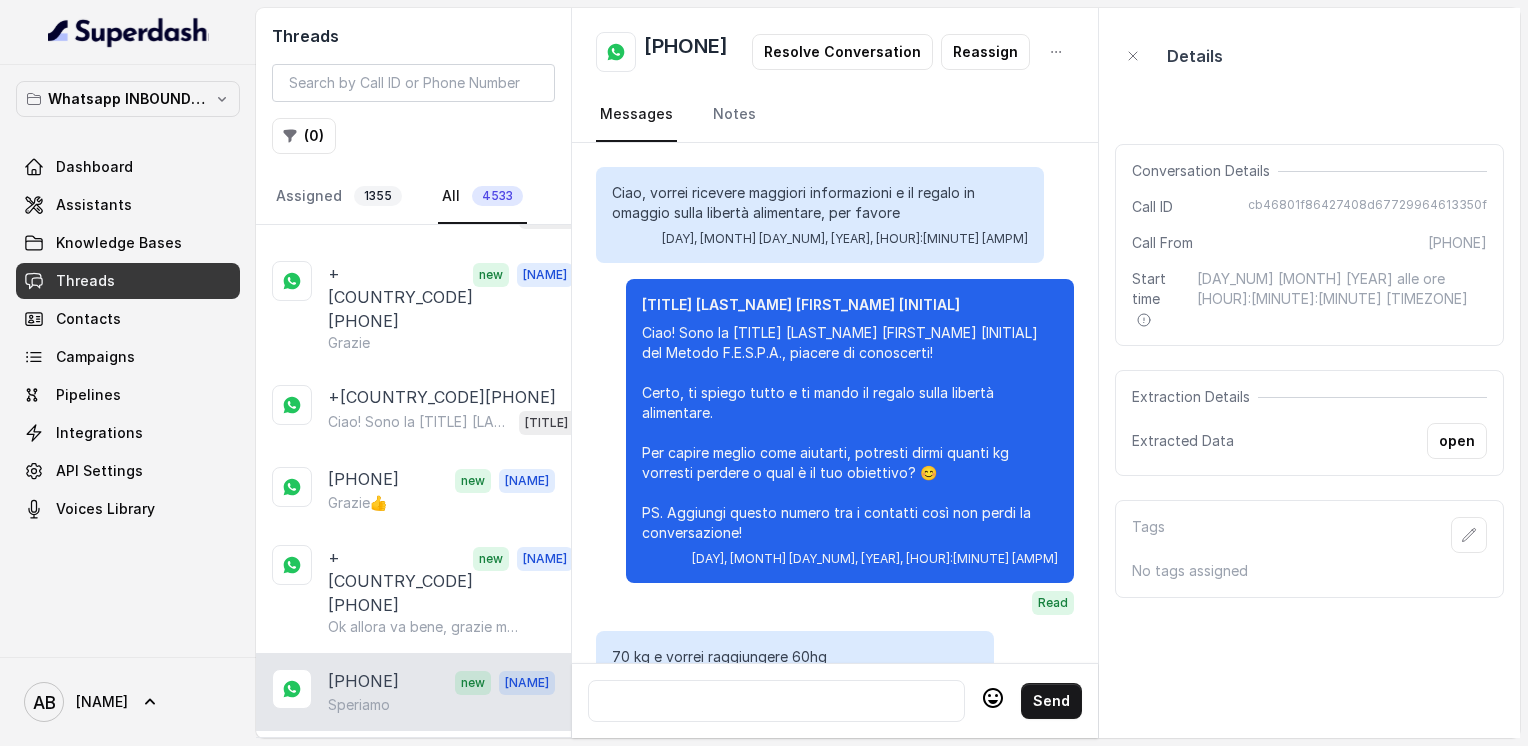click on "Speriamo" at bounding box center (441, 705) 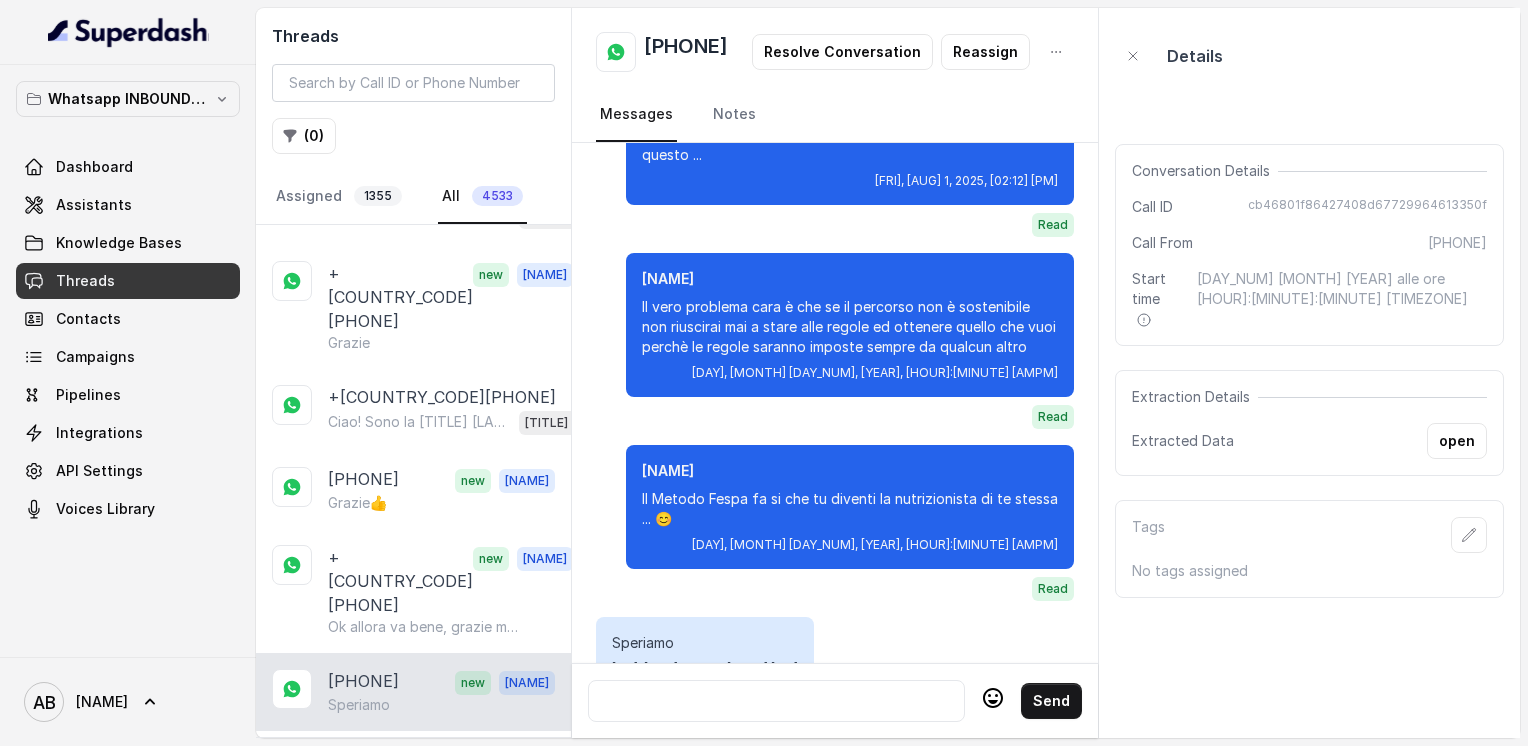 scroll, scrollTop: 3580, scrollLeft: 0, axis: vertical 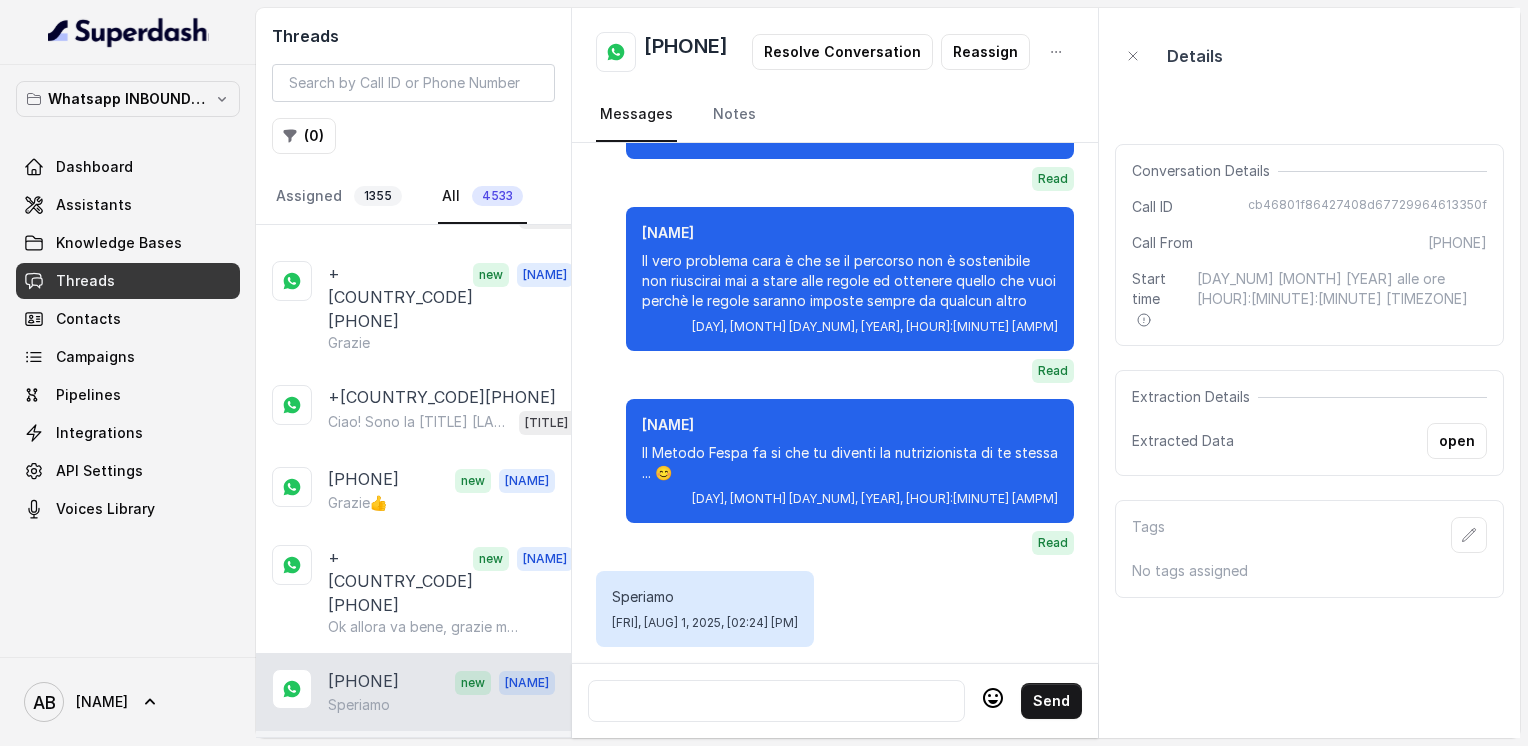 click on "[PHONE]" at bounding box center [363, 759] 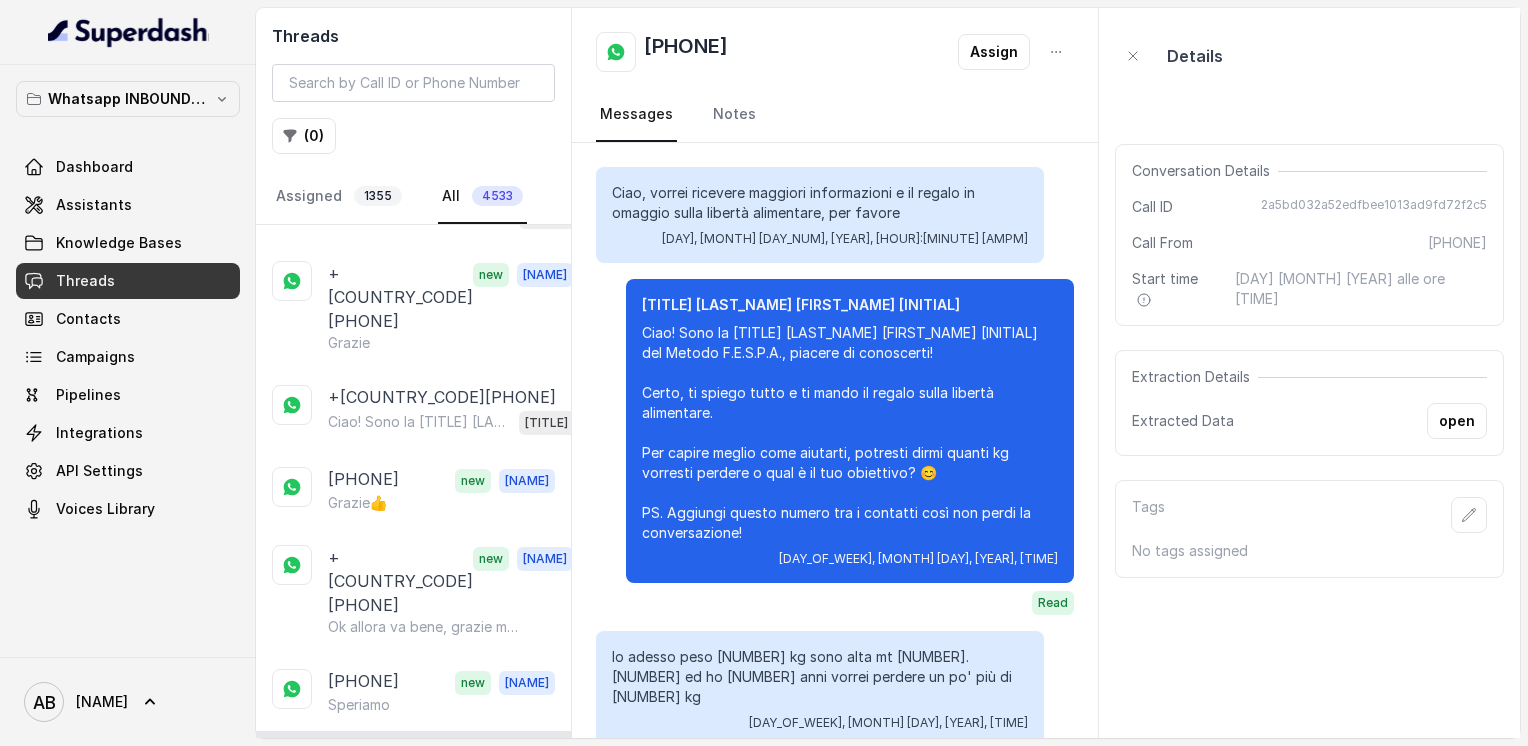 scroll, scrollTop: 688, scrollLeft: 0, axis: vertical 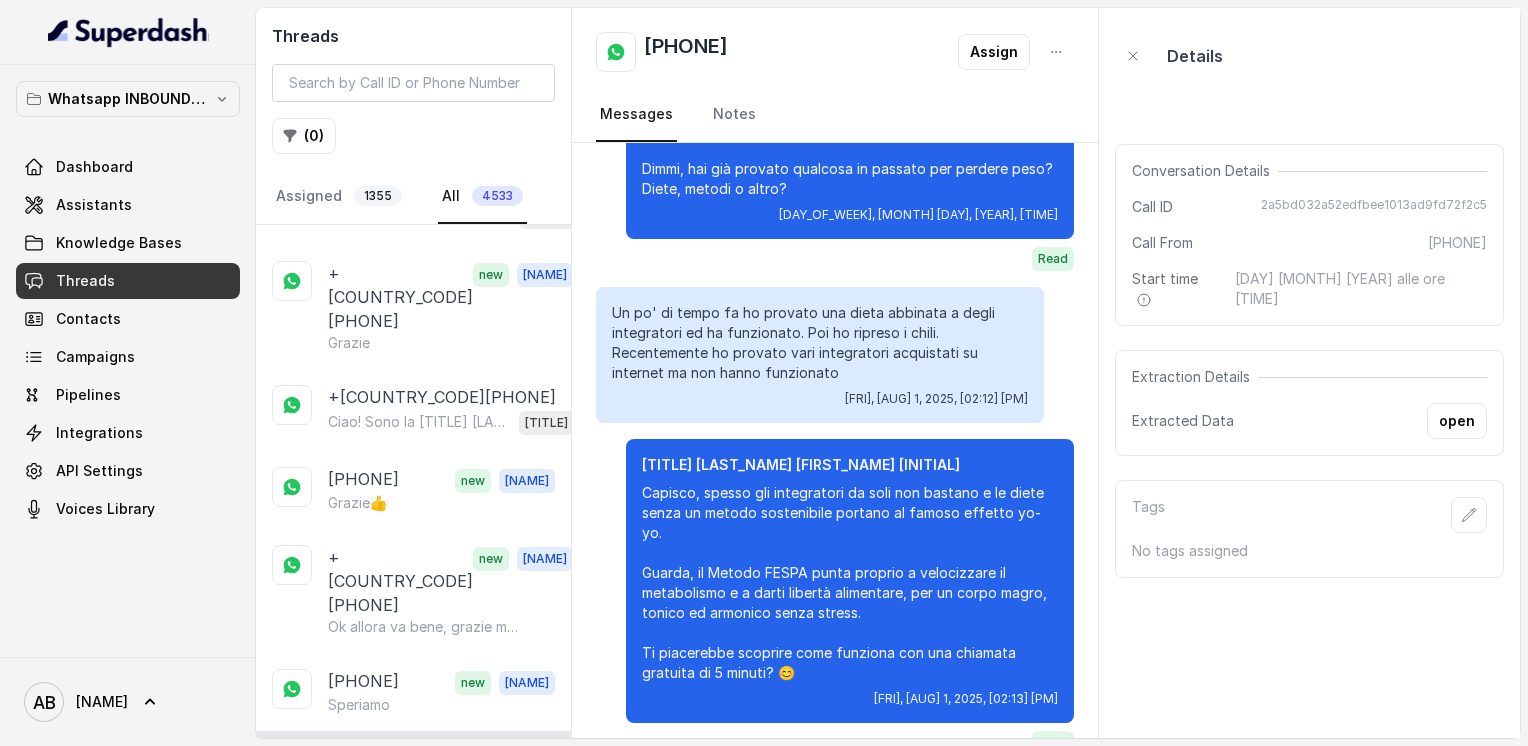 click on "[PHONE]" at bounding box center [363, 841] 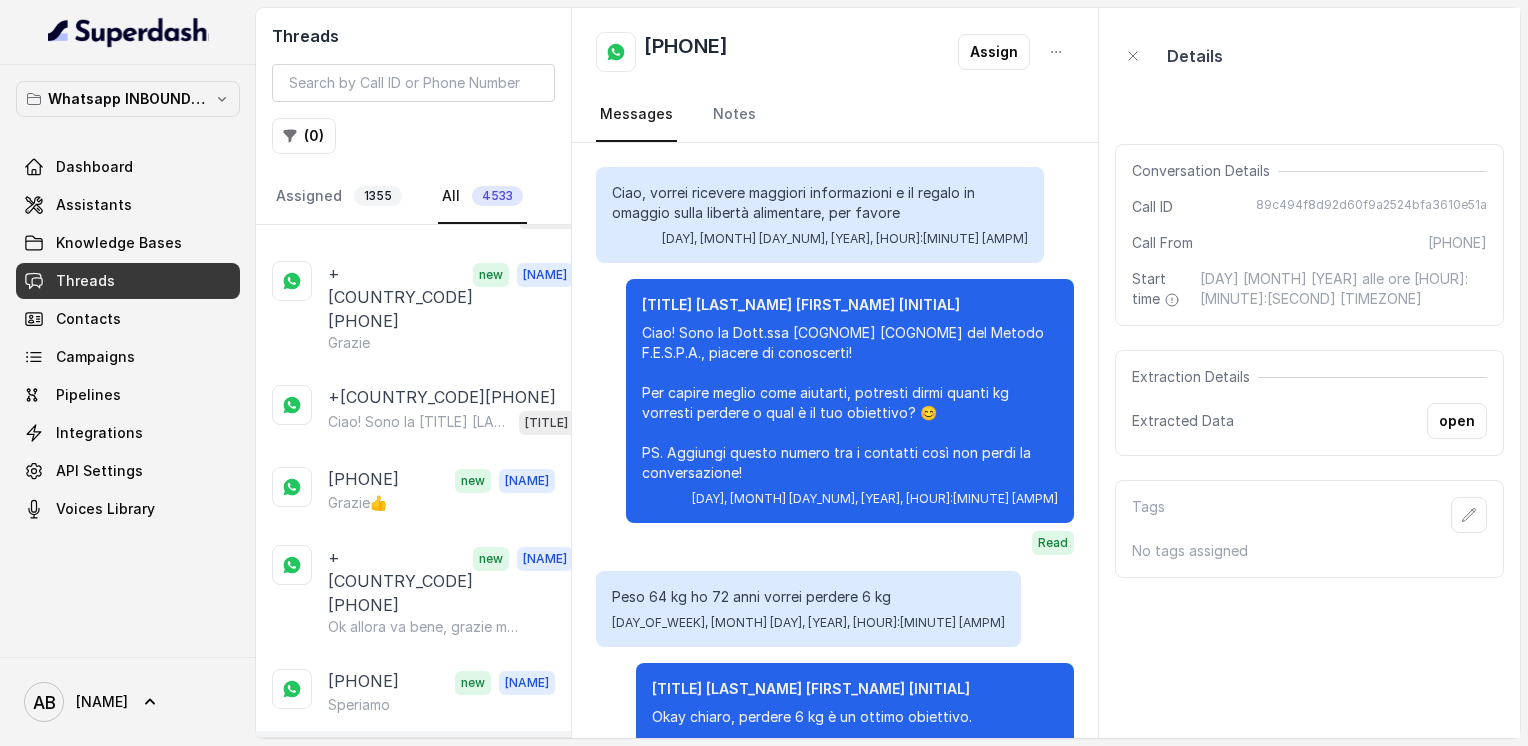 scroll, scrollTop: 1116, scrollLeft: 0, axis: vertical 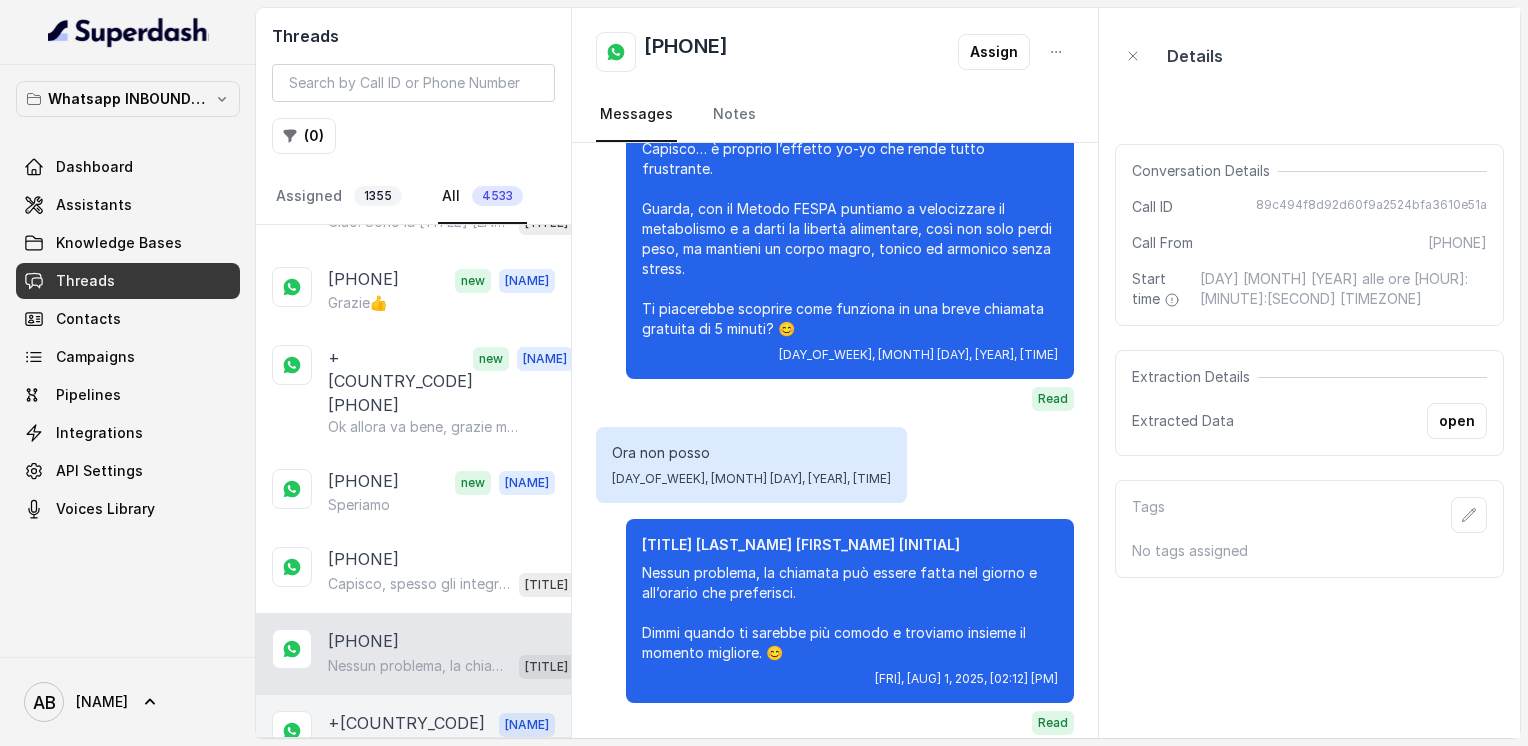 click on "[PHONE] [NAME] 🌺" at bounding box center (413, 745) 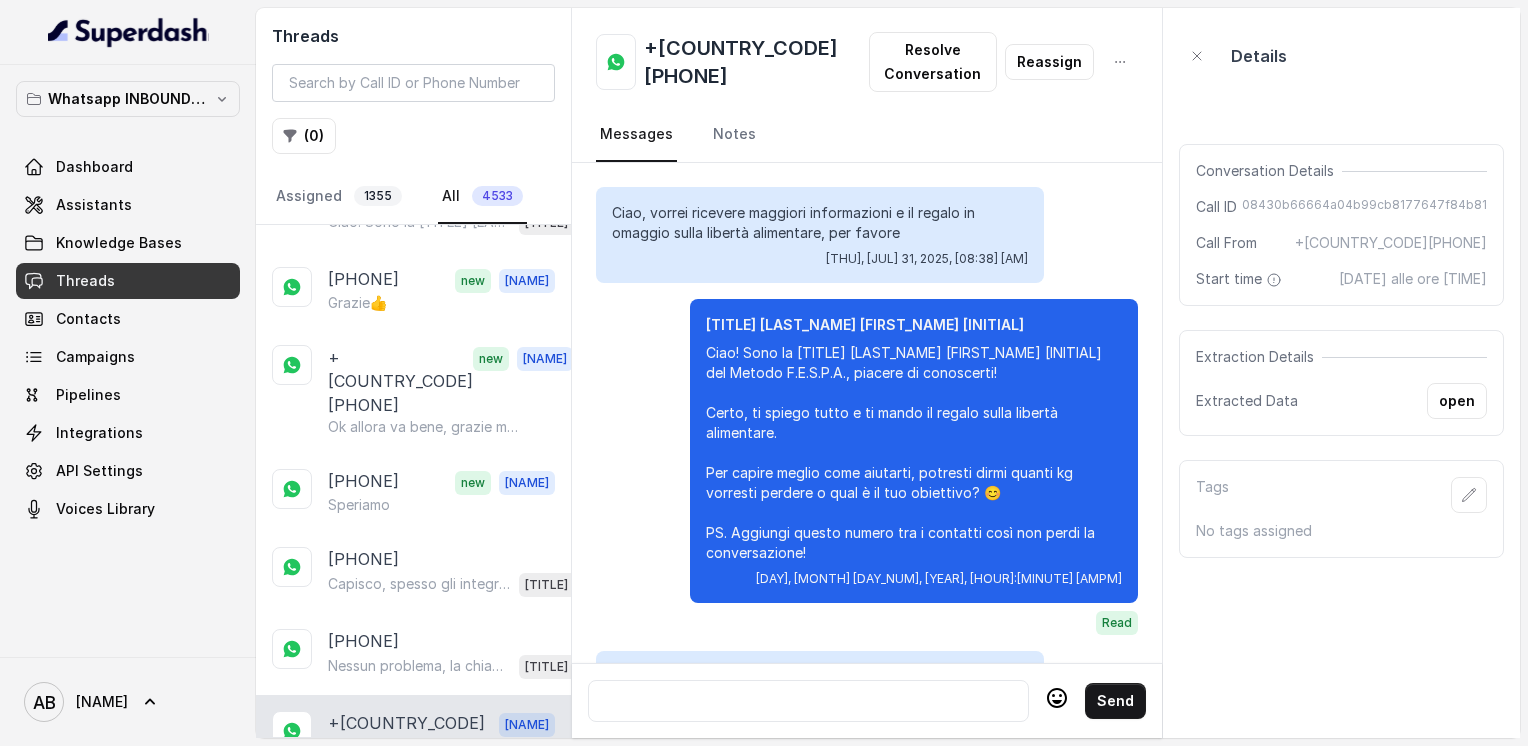 scroll, scrollTop: 3368, scrollLeft: 0, axis: vertical 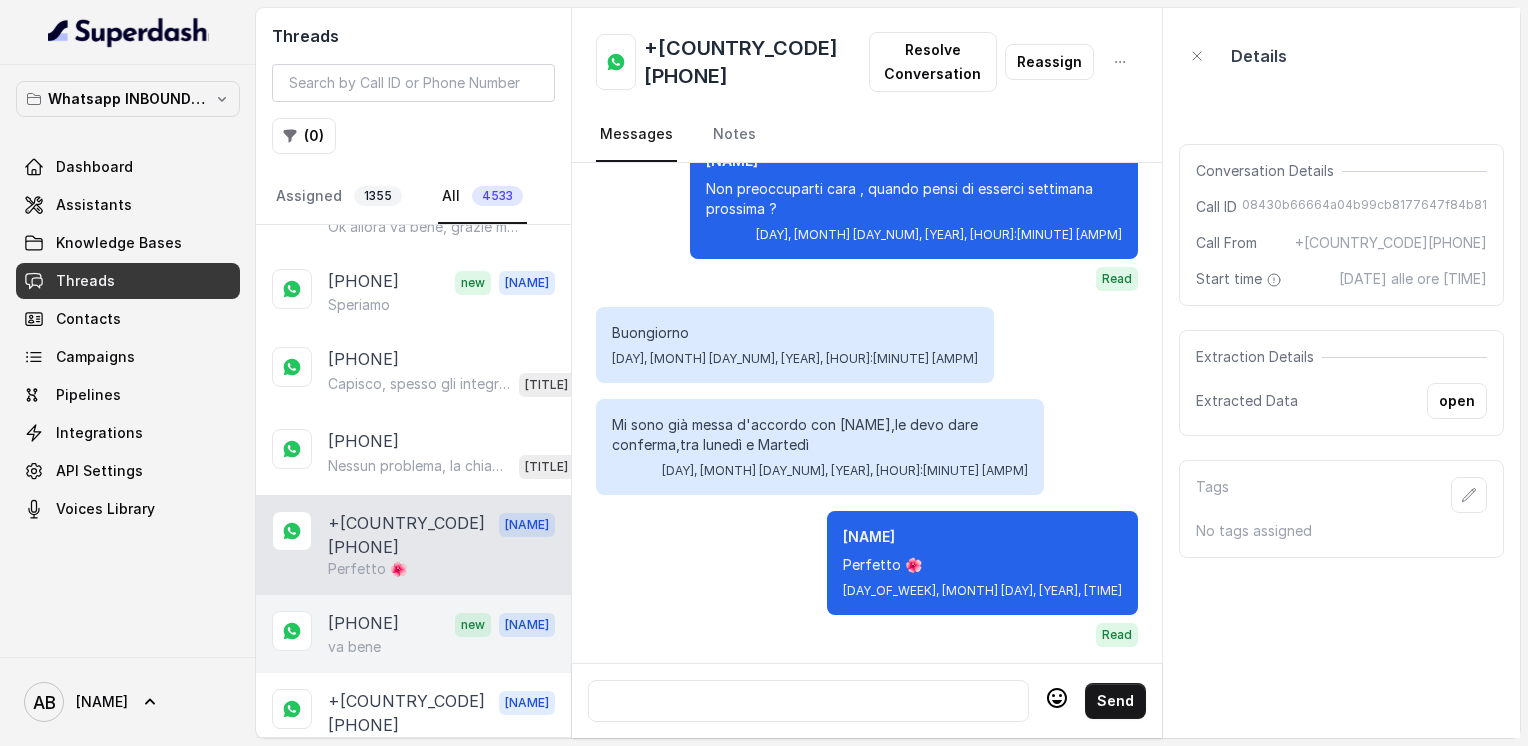 click on "va bene" at bounding box center [354, 647] 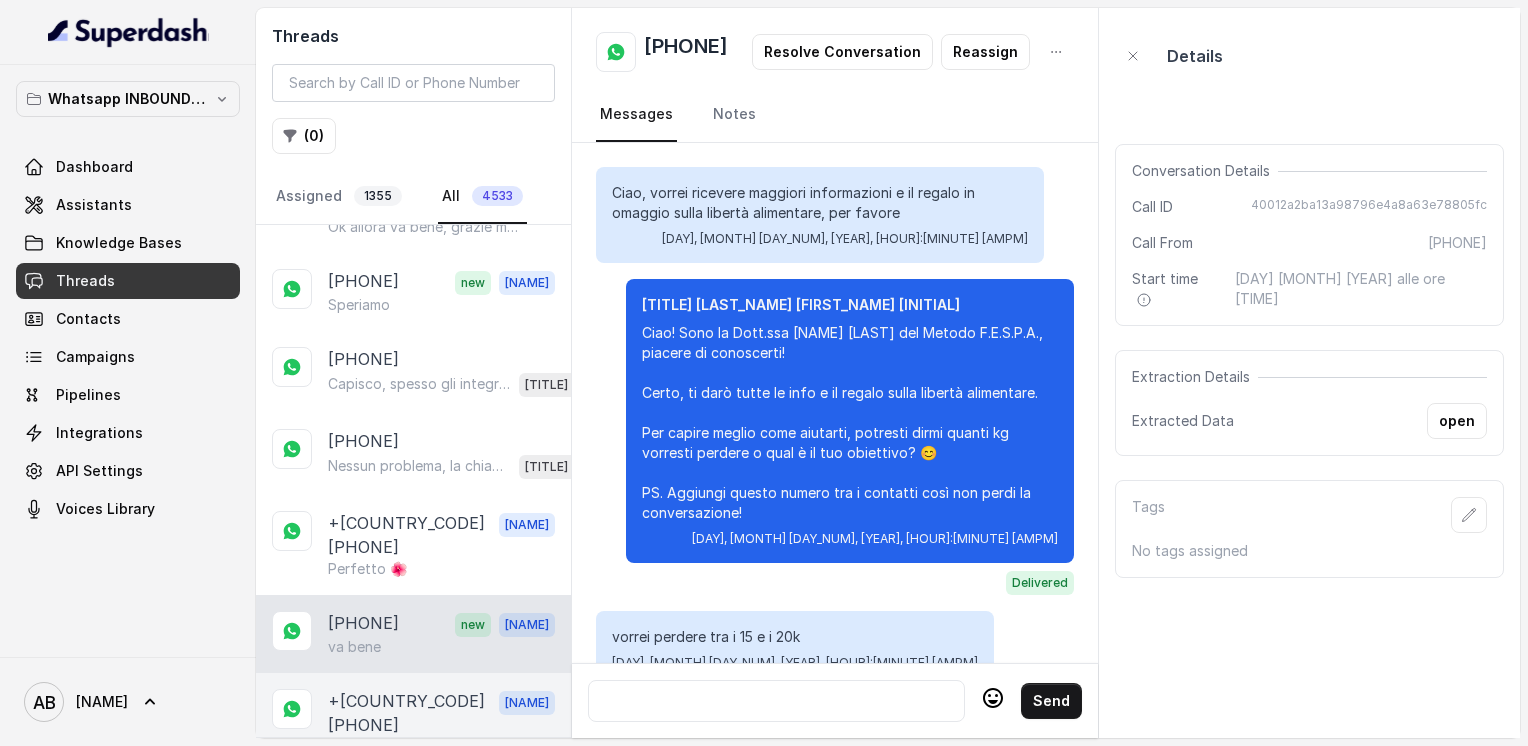 scroll, scrollTop: 3300, scrollLeft: 0, axis: vertical 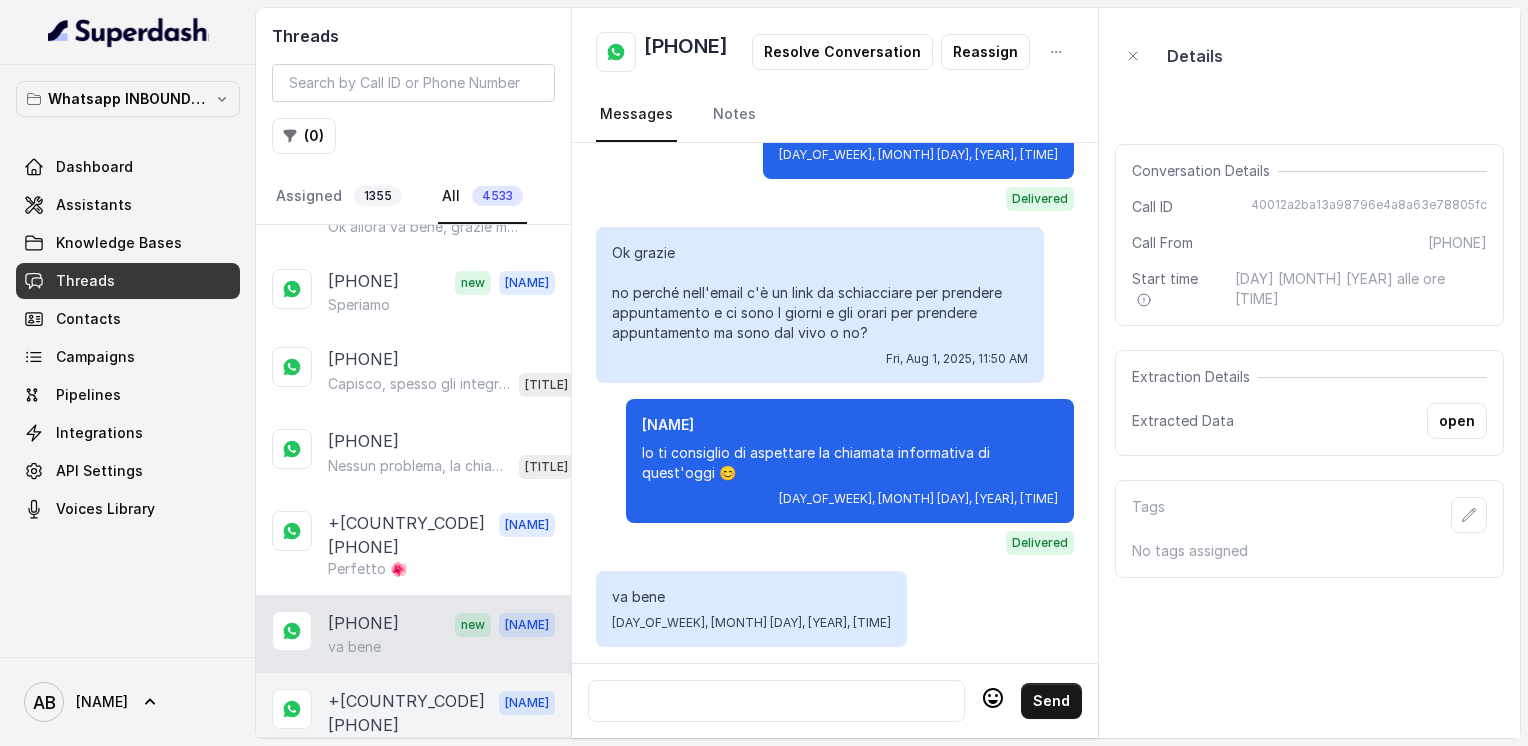 click on "Capisco cara , immagino sia per oggi l'imprevisto ... Domani o settimana prossima abbiamo qualche posto libero quando pensi di esserci ?" at bounding box center (424, 747) 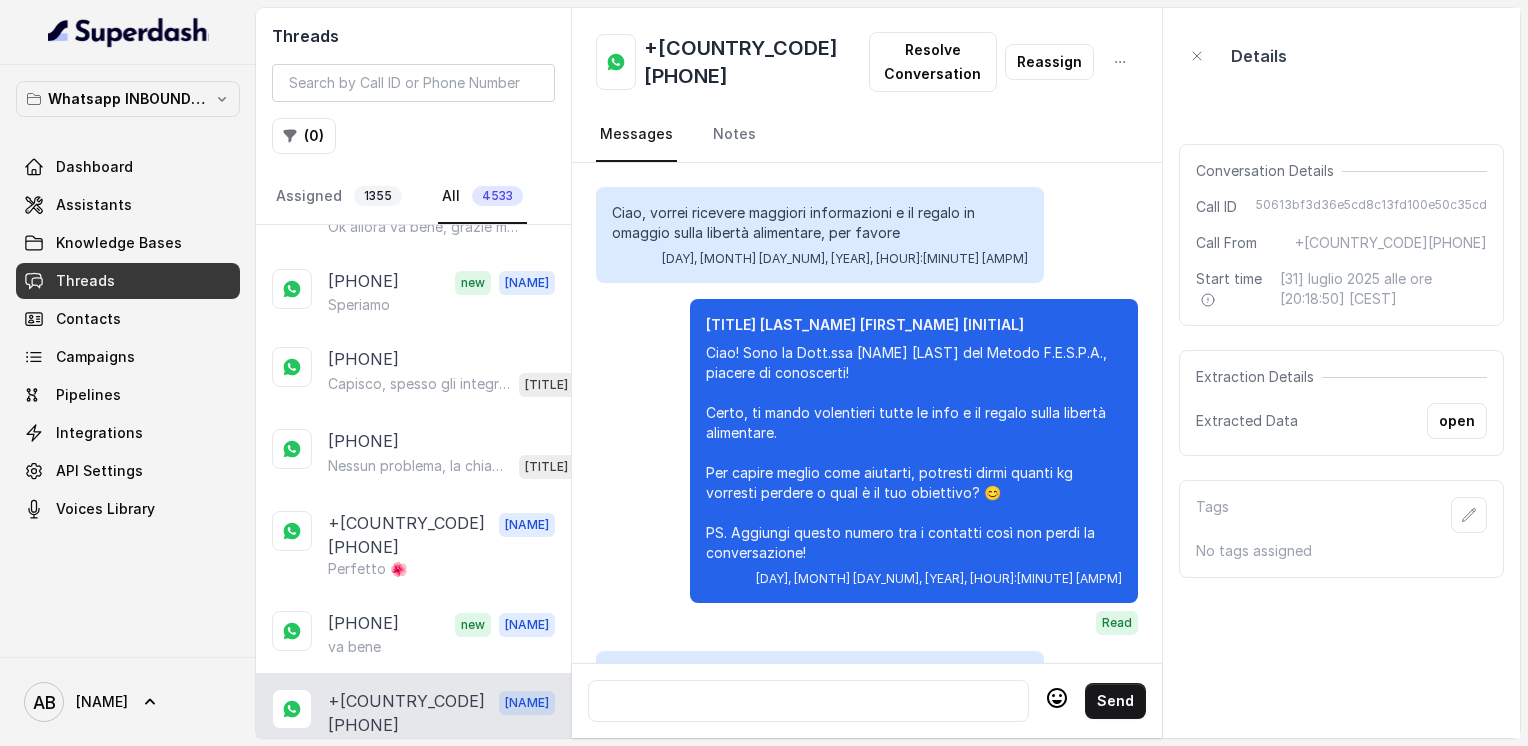 scroll, scrollTop: 2548, scrollLeft: 0, axis: vertical 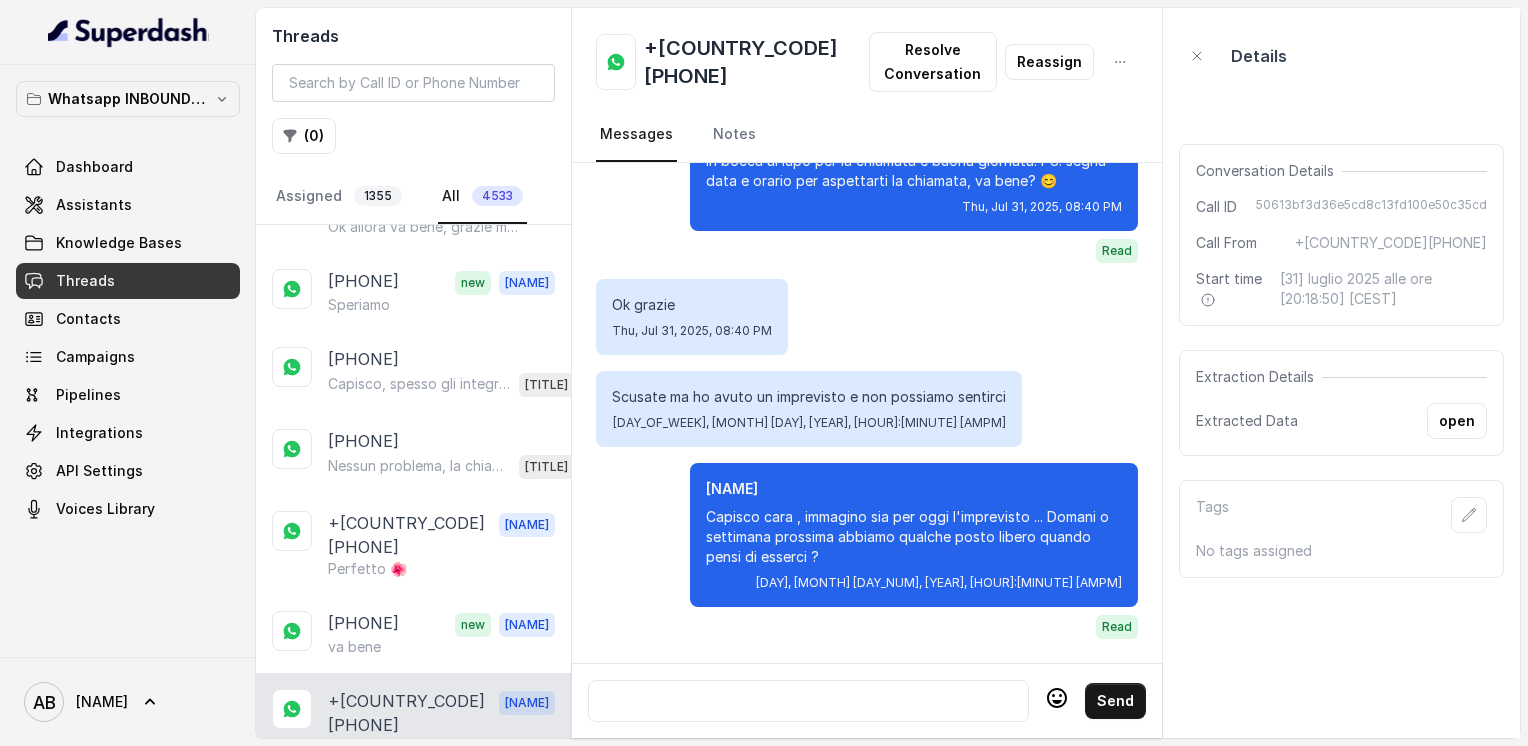 click on "[PHONE]" at bounding box center [363, 926] 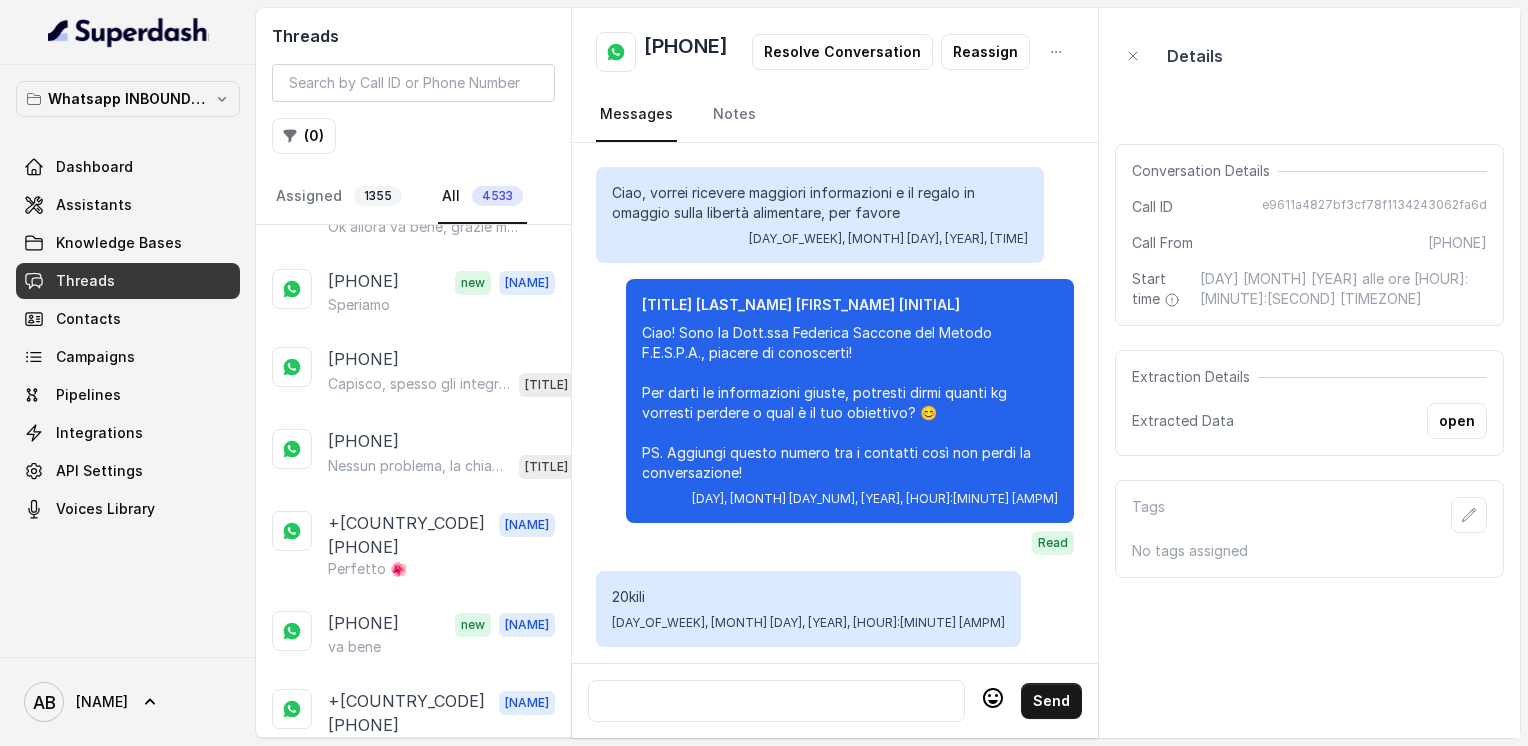 scroll, scrollTop: 3044, scrollLeft: 0, axis: vertical 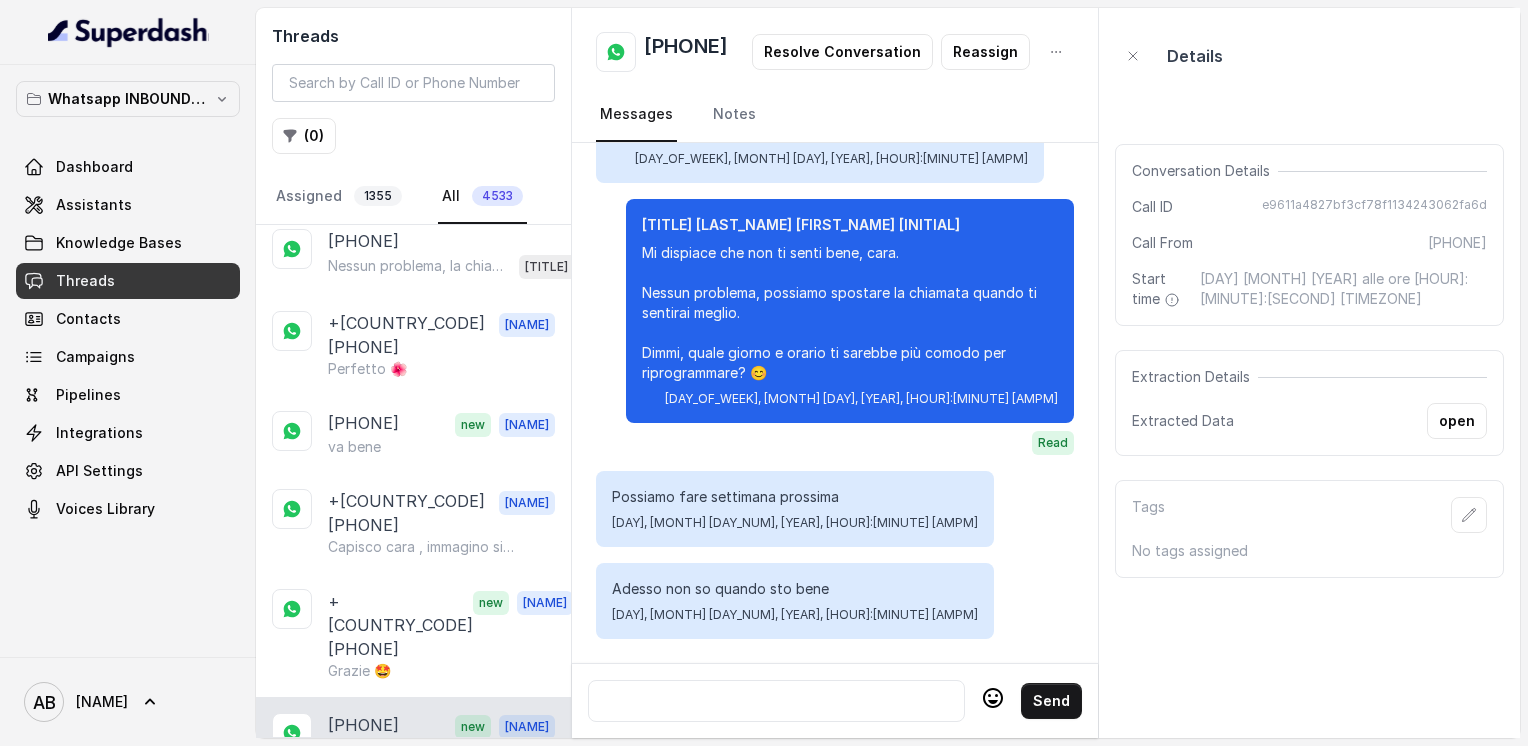 click on "[PHONE]" at bounding box center [363, 804] 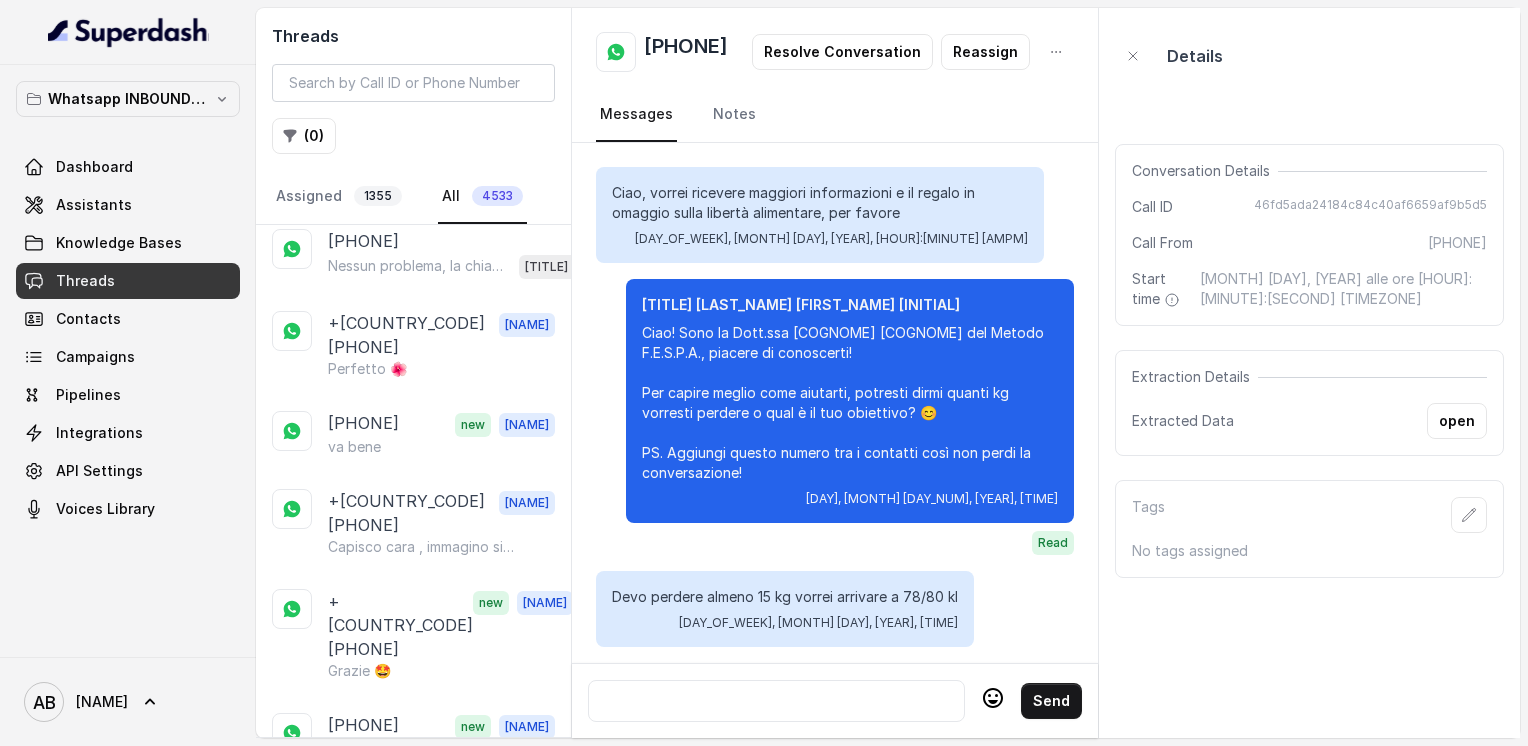 scroll, scrollTop: 2408, scrollLeft: 0, axis: vertical 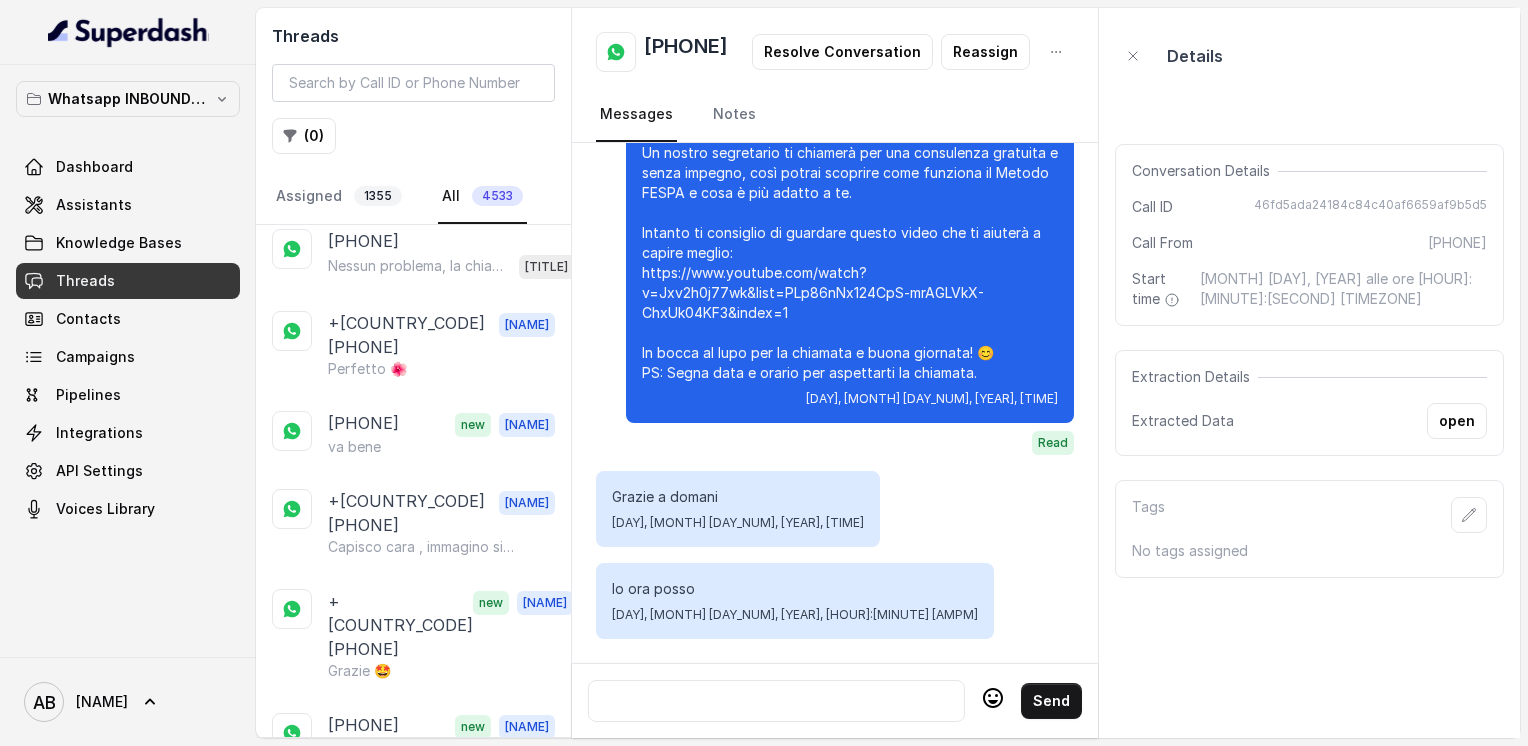 click on "+39[PHONE]" at bounding box center [379, 882] 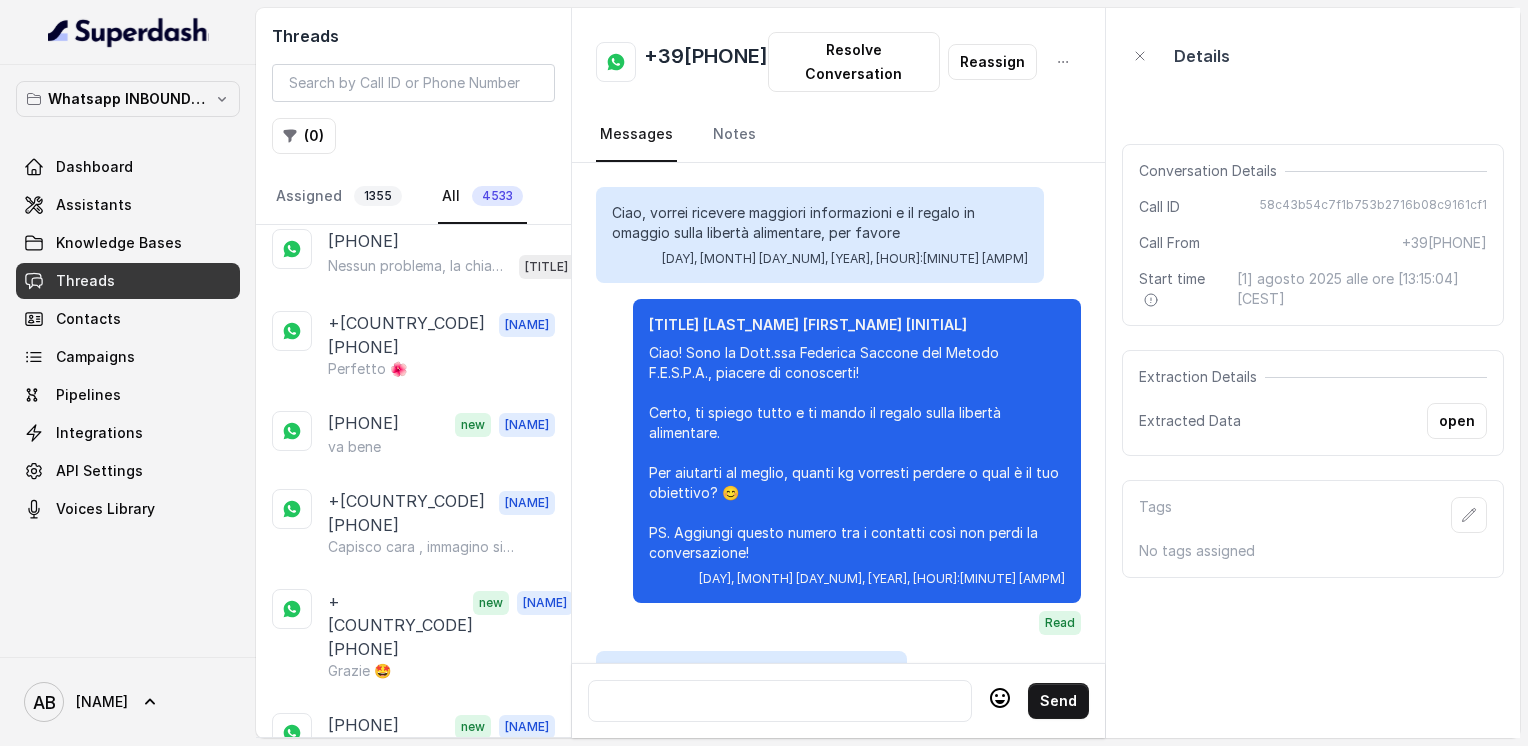 scroll, scrollTop: 2404, scrollLeft: 0, axis: vertical 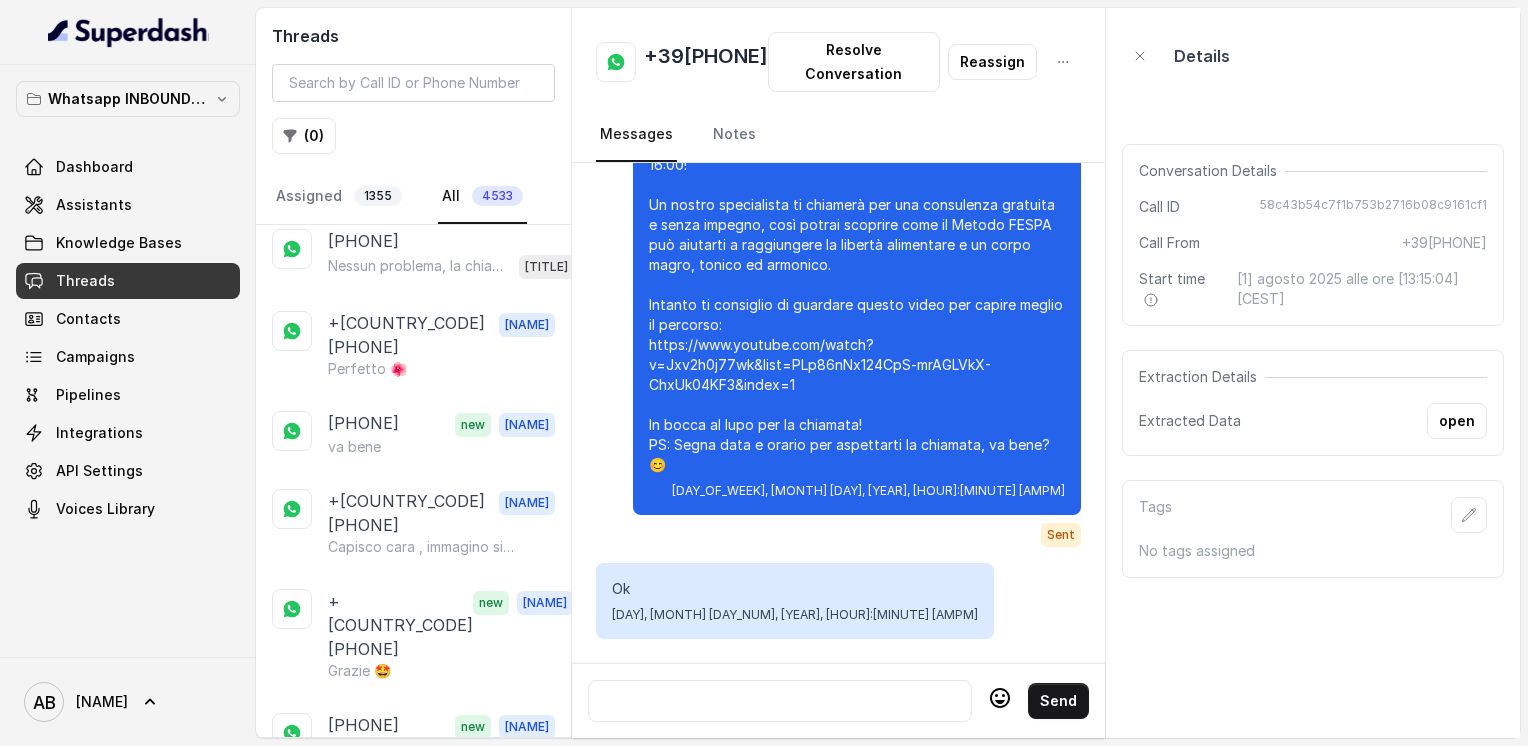 click on "+39[PHONE]" at bounding box center (379, 959) 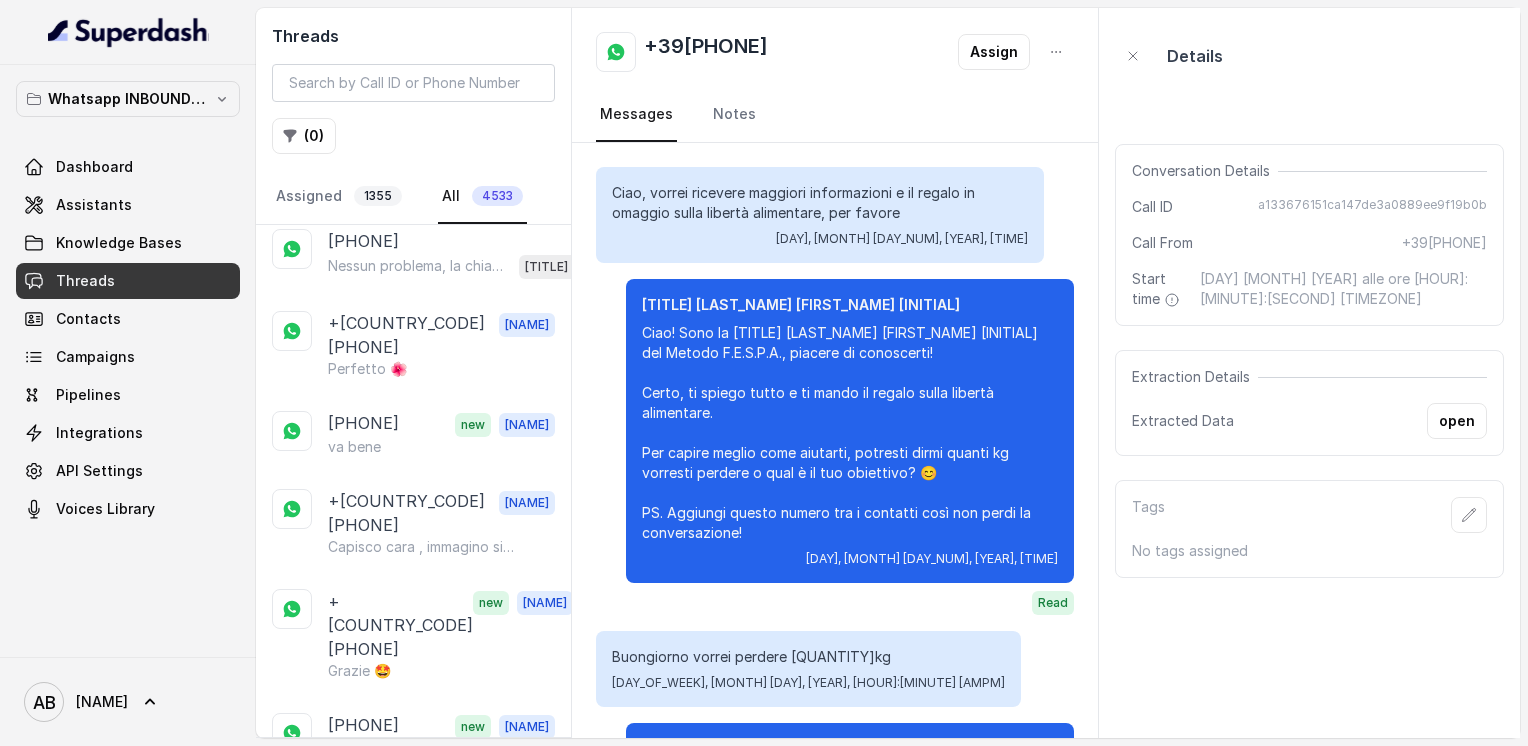 scroll, scrollTop: 932, scrollLeft: 0, axis: vertical 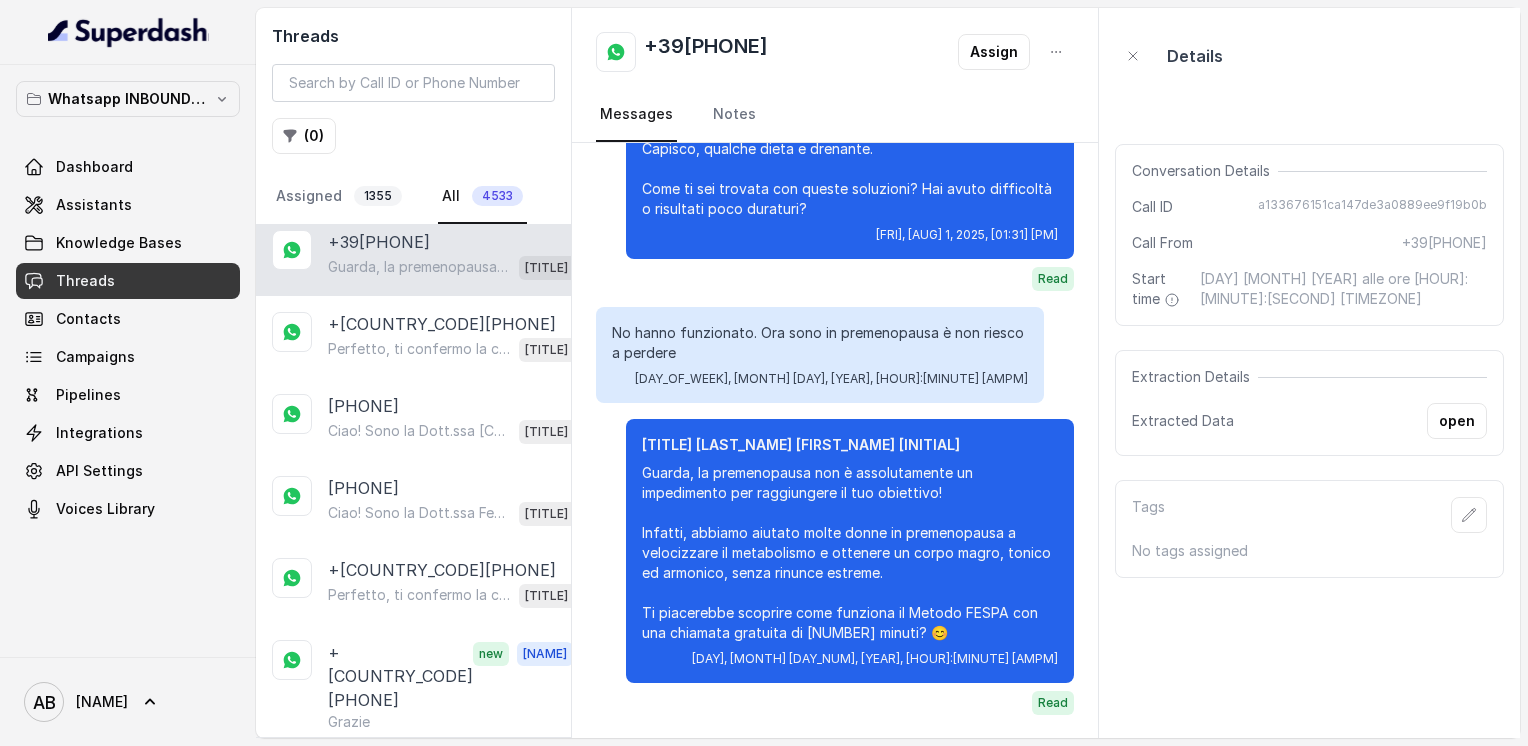 click on "Load more conversations" at bounding box center (414, 1186) 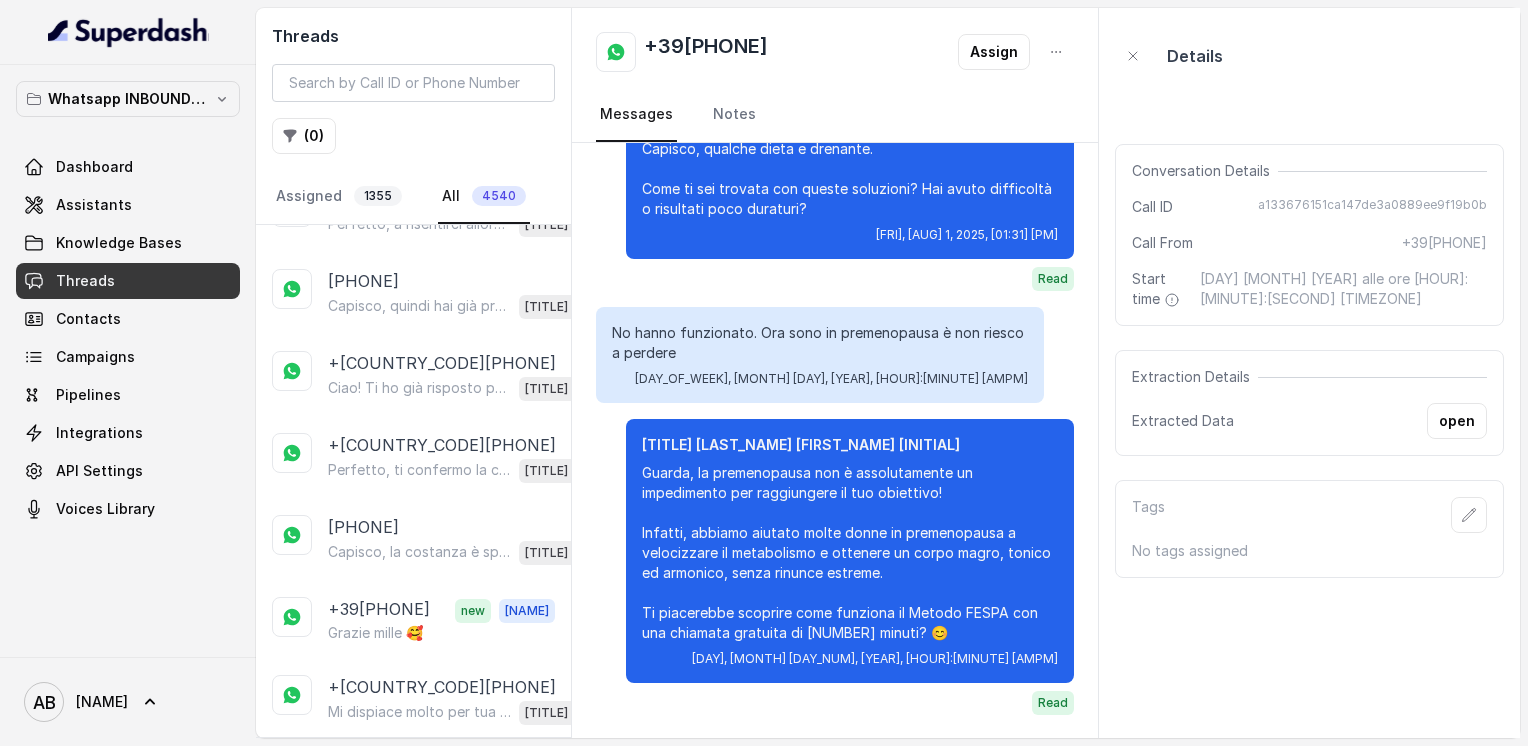 scroll, scrollTop: 5217, scrollLeft: 0, axis: vertical 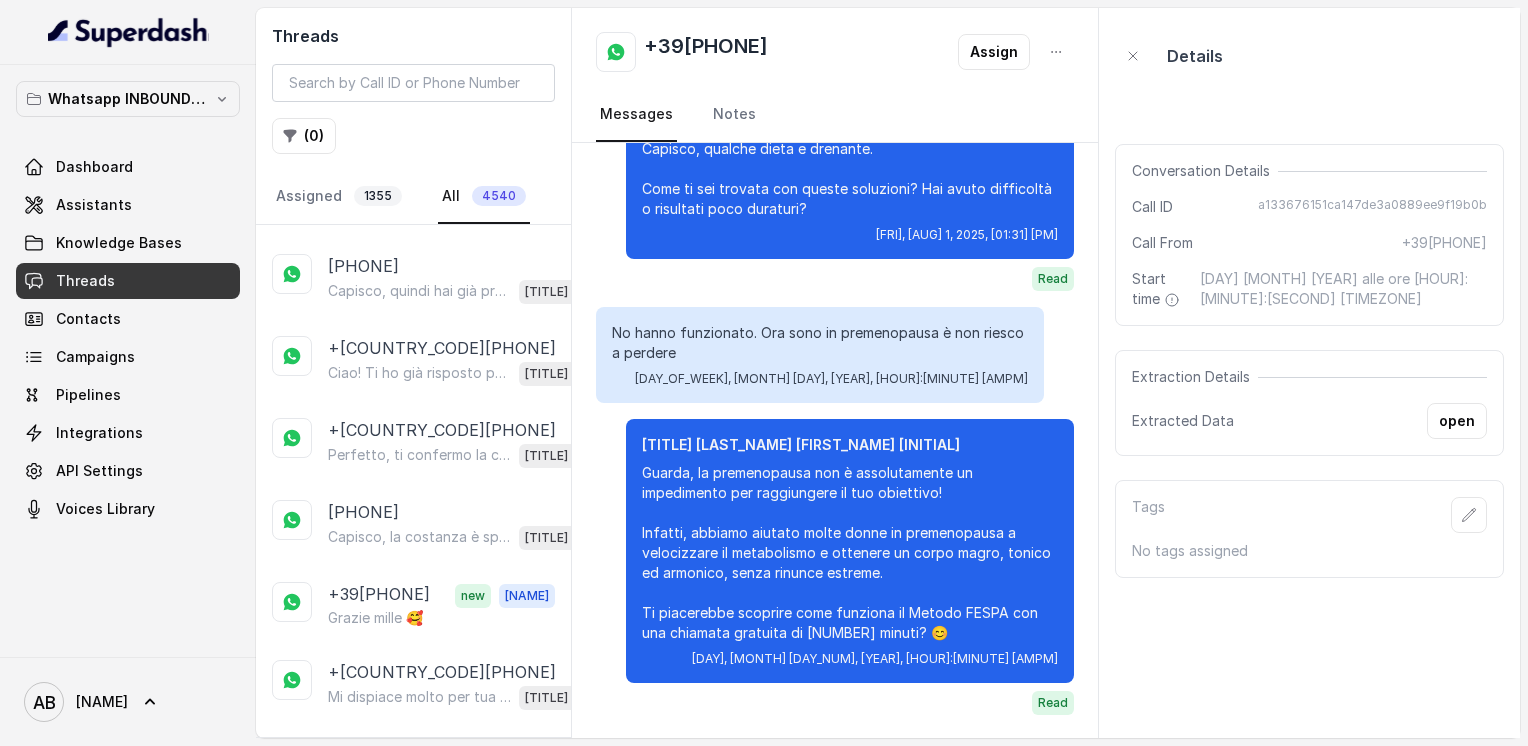 click on "+[COUNTRY_CODE][PHONE]" at bounding box center (442, 914) 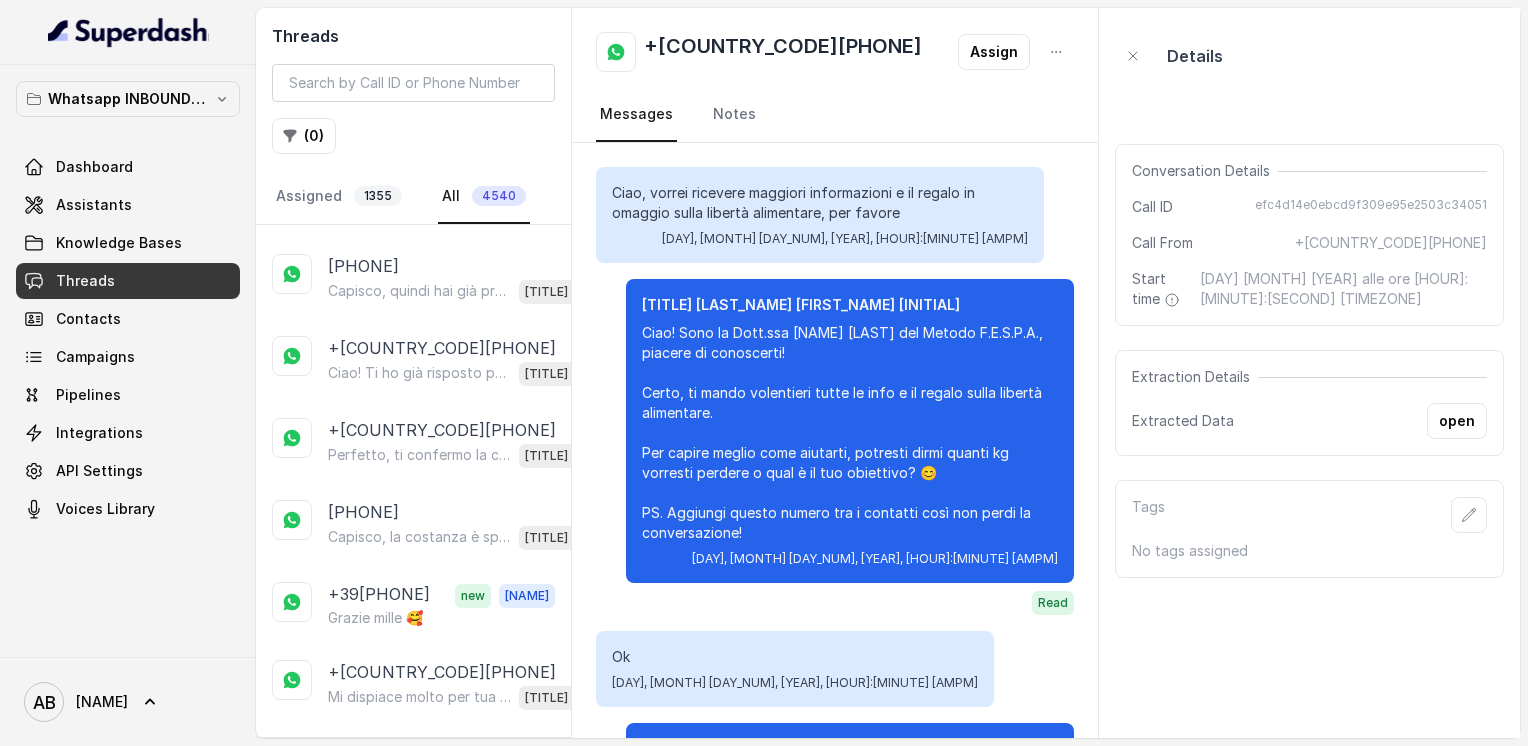 scroll, scrollTop: 1196, scrollLeft: 0, axis: vertical 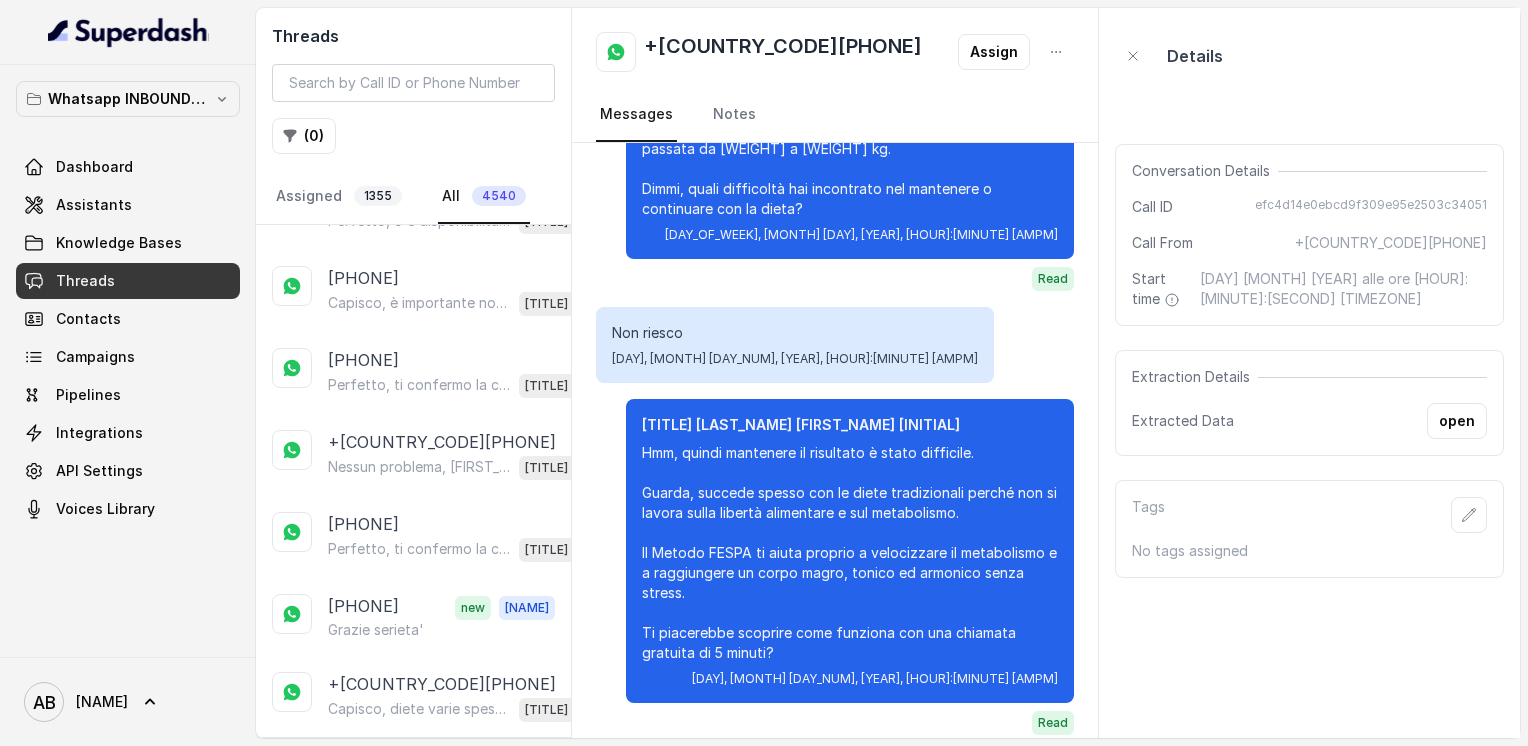 click on "+39[PHONE]" at bounding box center (379, 849) 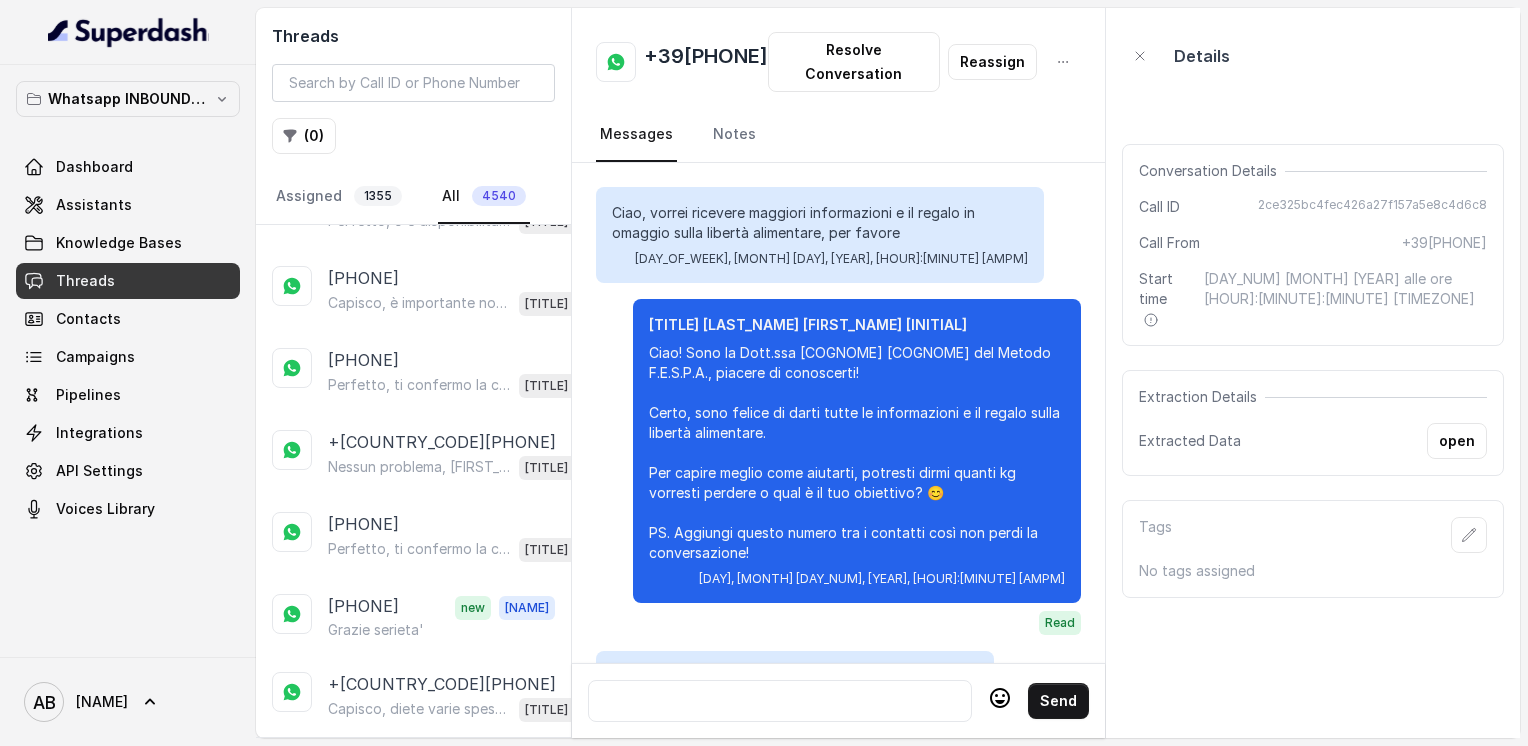 scroll, scrollTop: 2304, scrollLeft: 0, axis: vertical 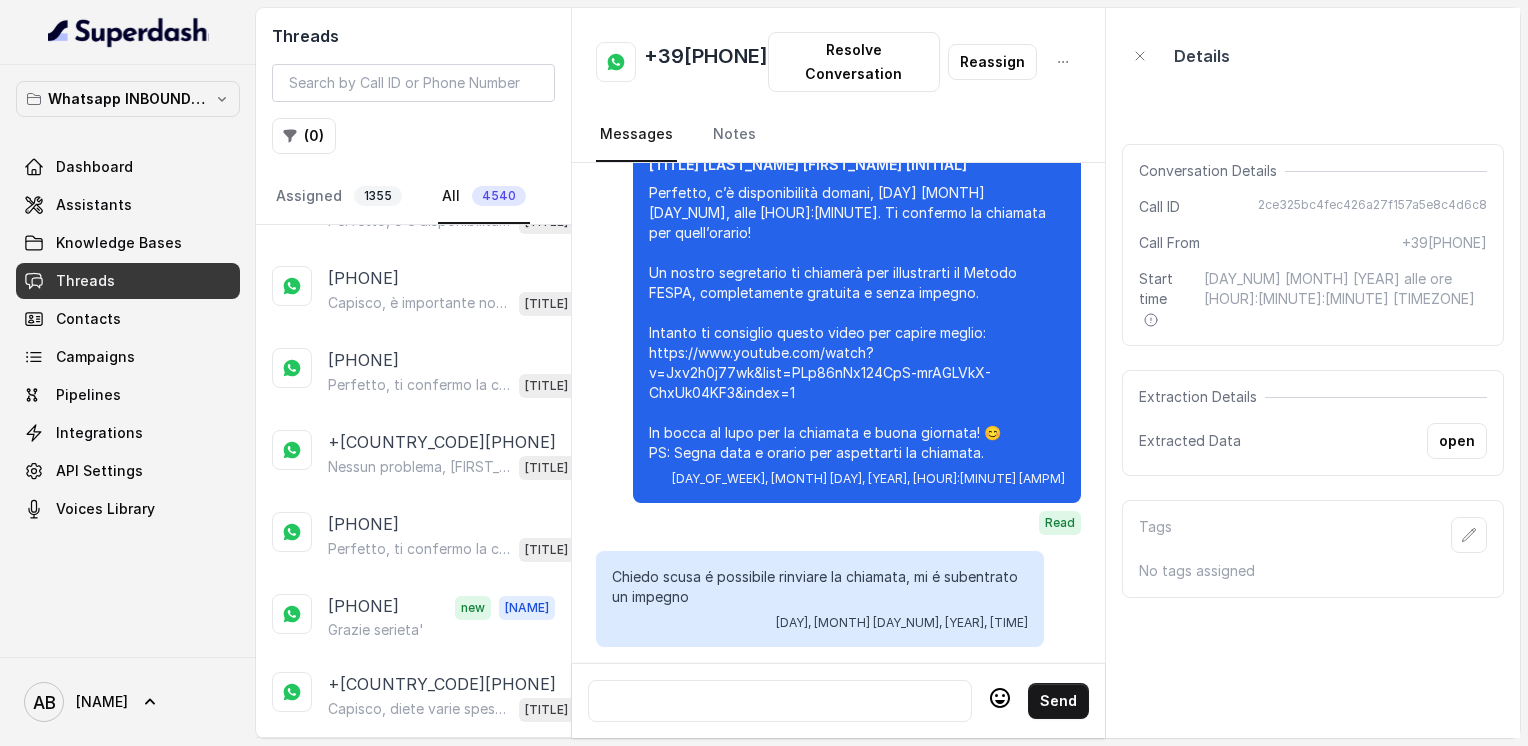 click on "[PHONE]" at bounding box center (363, 926) 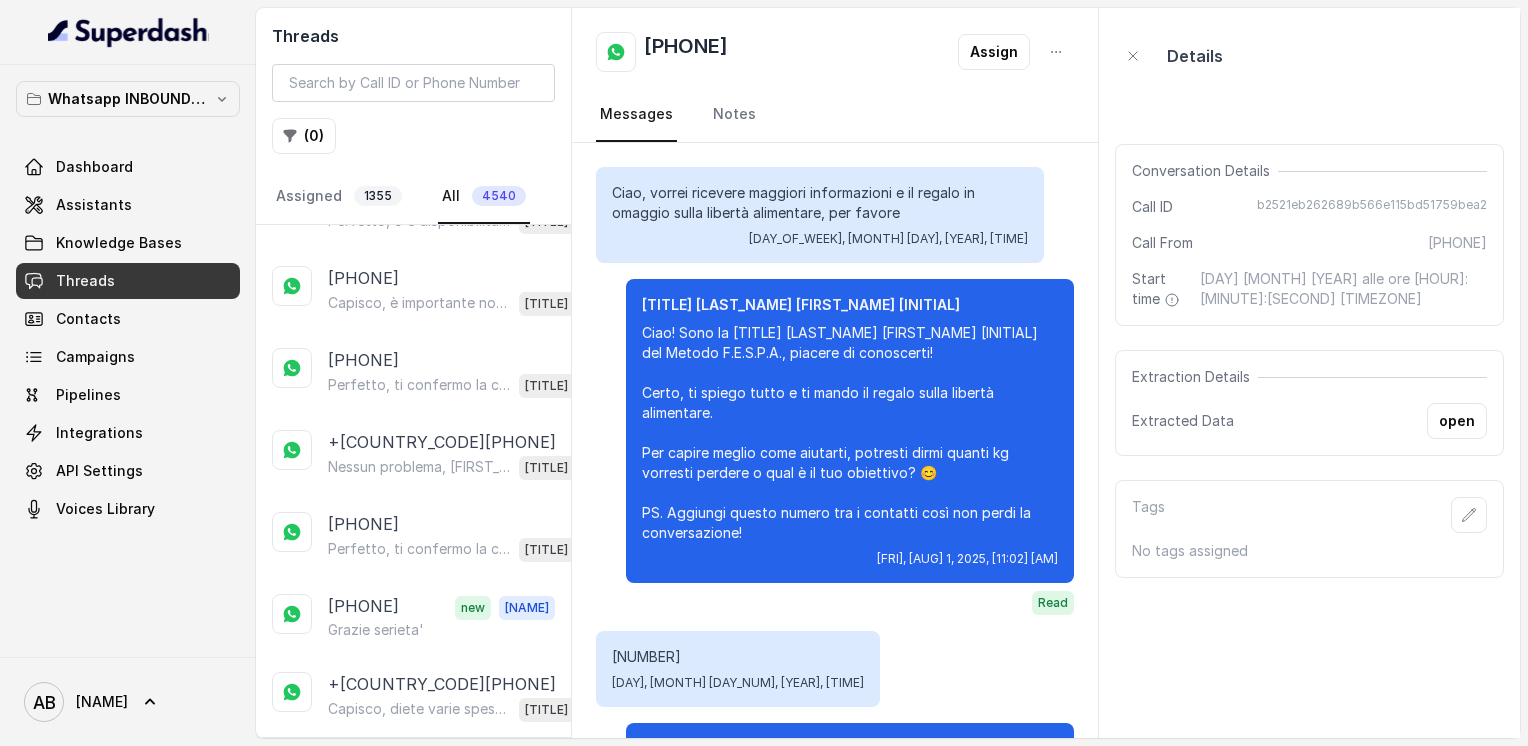 scroll, scrollTop: 1012, scrollLeft: 0, axis: vertical 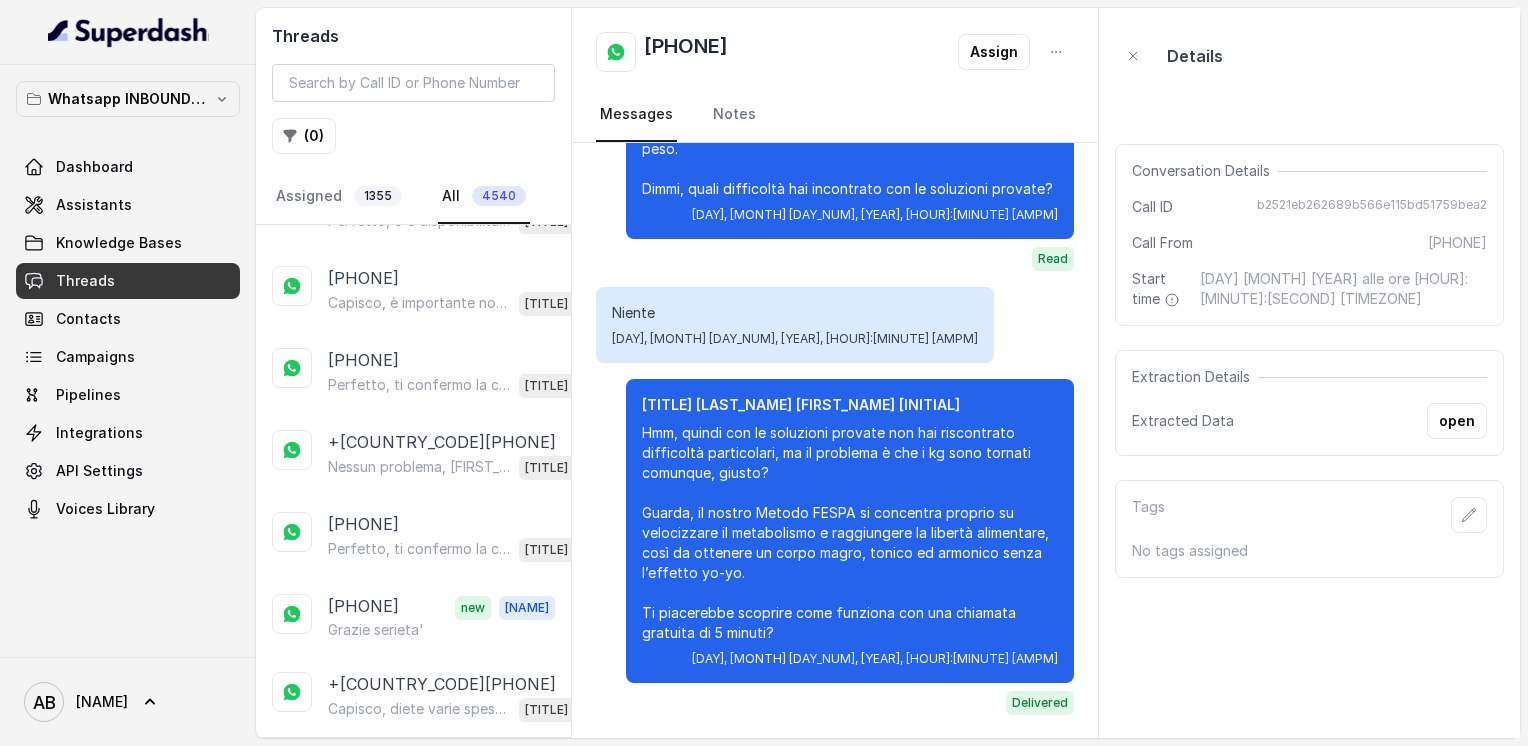 click on "👍" at bounding box center [441, 1032] 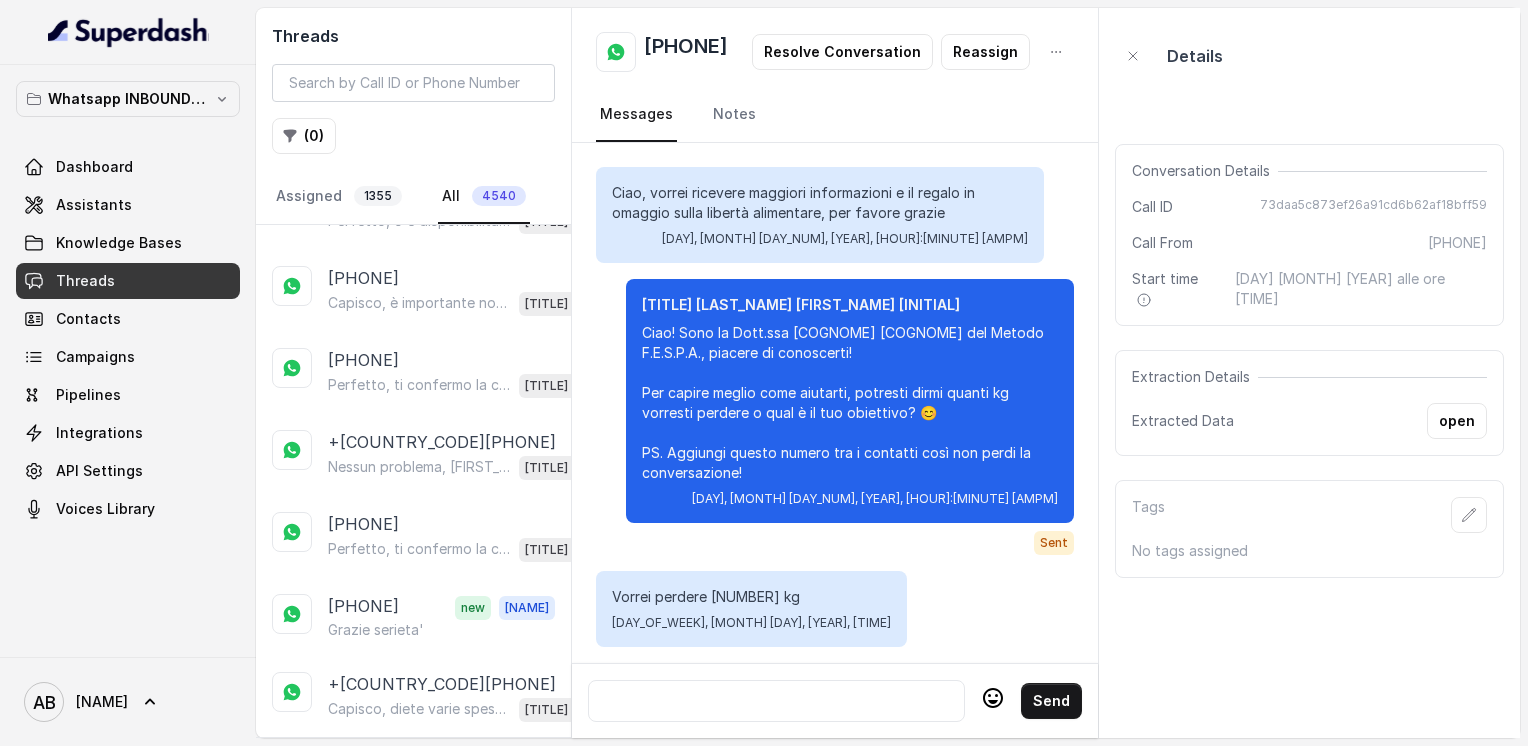 scroll, scrollTop: 2144, scrollLeft: 0, axis: vertical 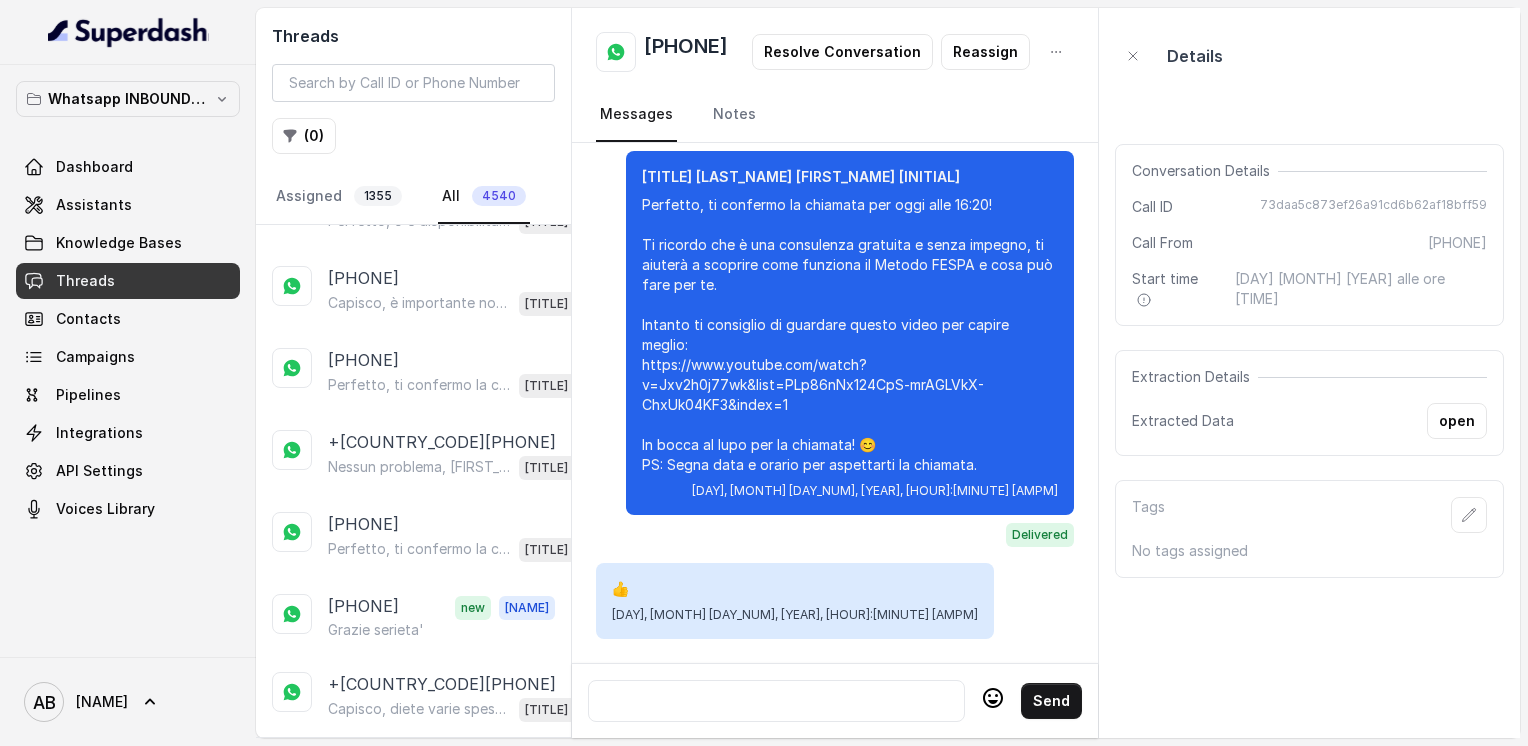 click on "[PHONE] Alessandro Perfetto cara , ho avvertito la mia assistente Giovanna" at bounding box center (413, 1197) 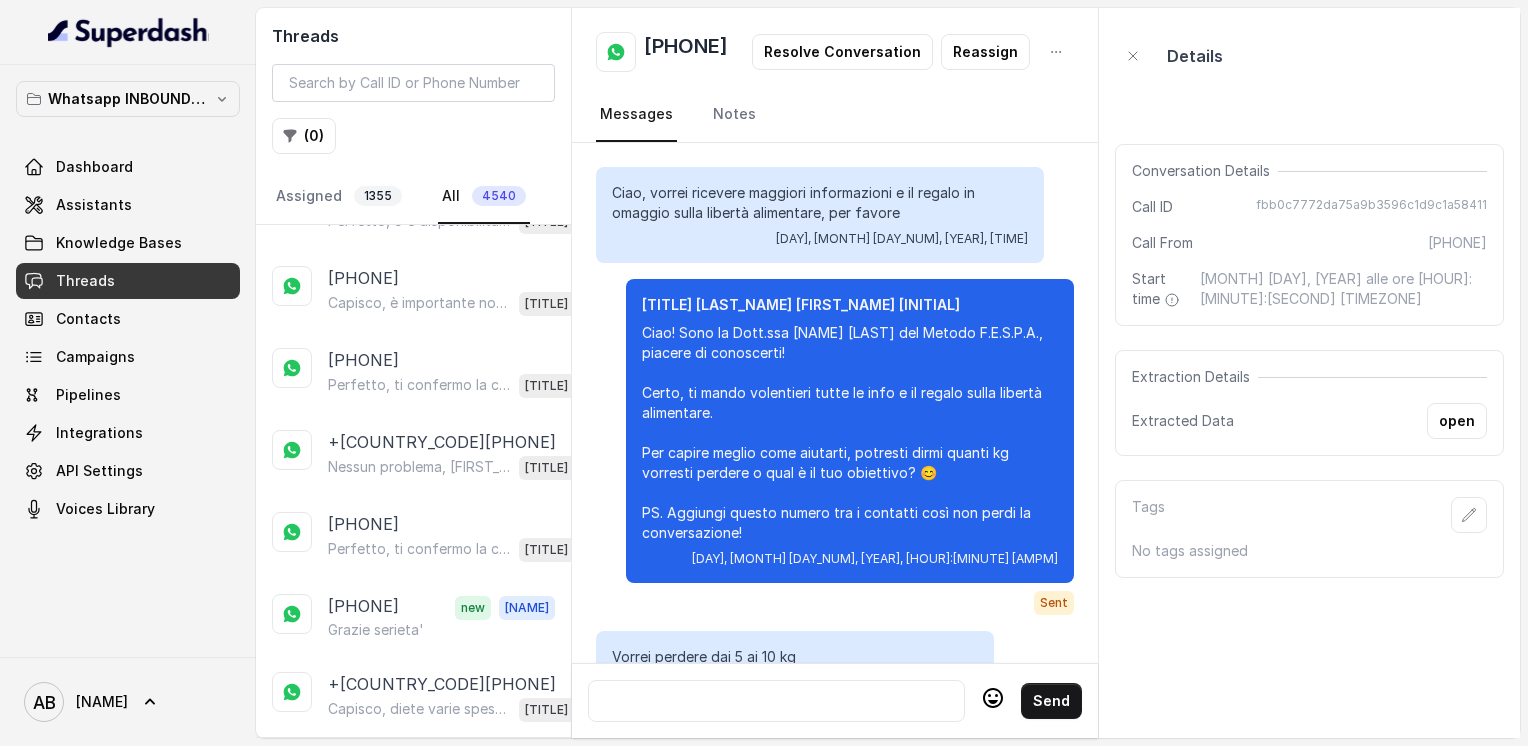 scroll, scrollTop: 3860, scrollLeft: 0, axis: vertical 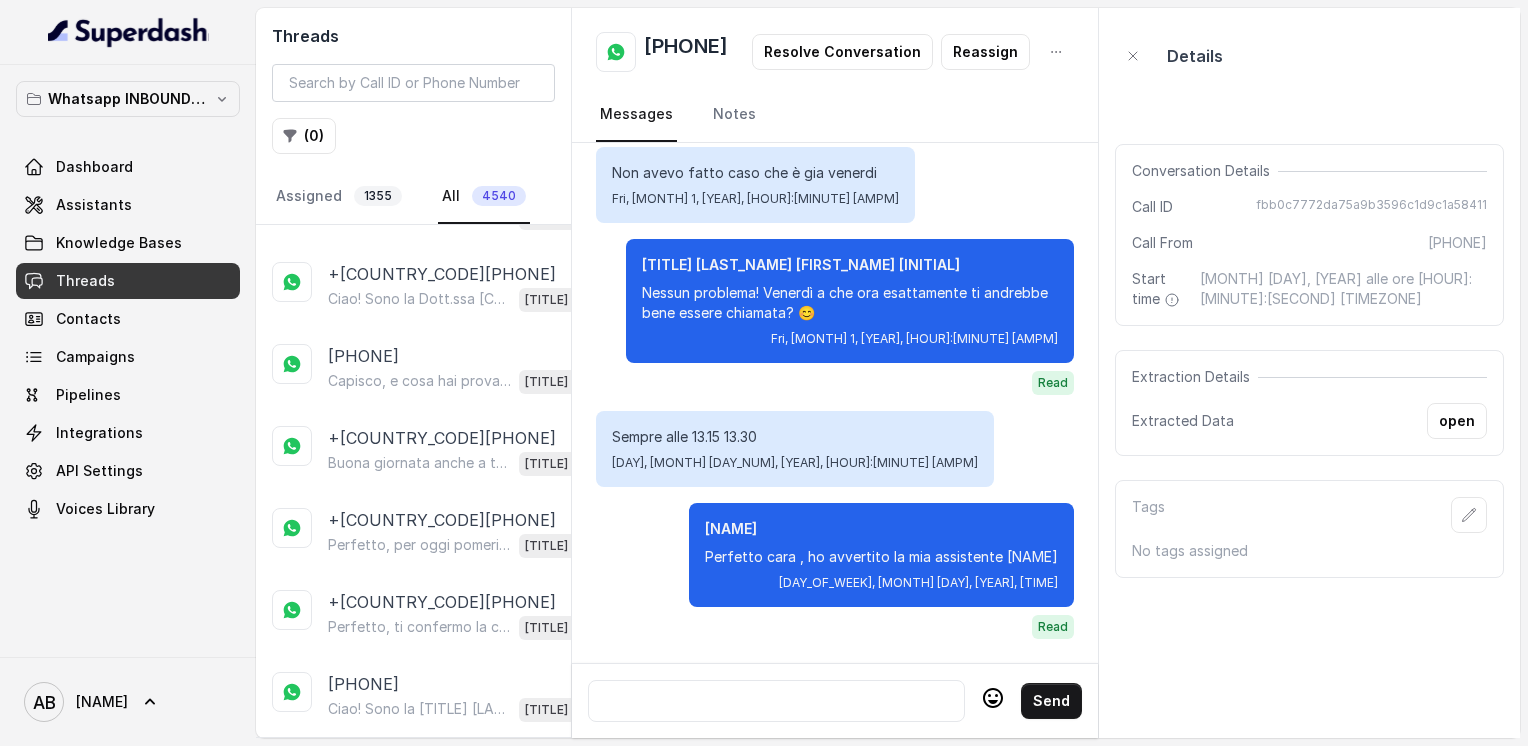 click on "Load more conversations" at bounding box center [414, 1340] 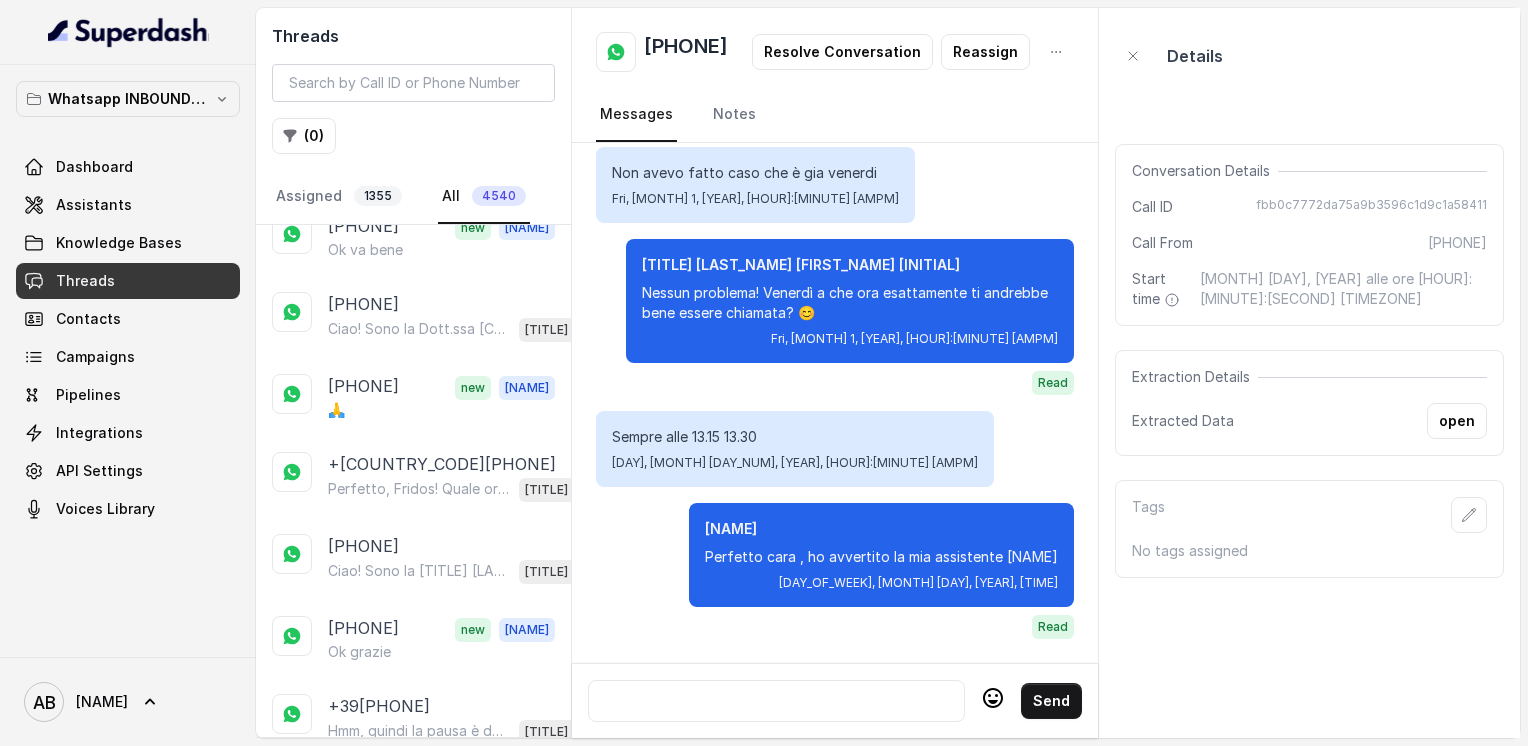 scroll, scrollTop: 11033, scrollLeft: 0, axis: vertical 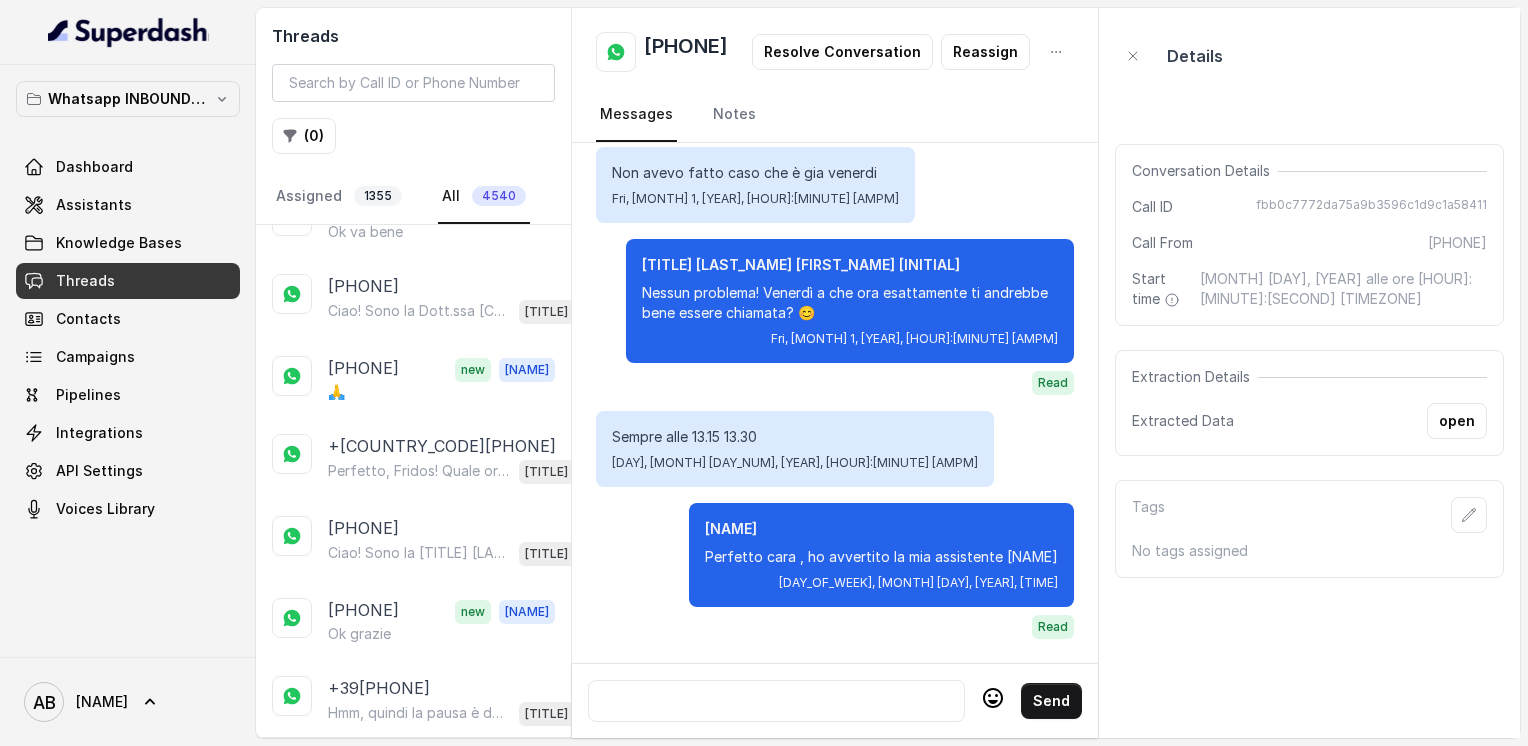 click on "Capisco, il trasloco è un momento impegnativo. 😊
Quando ti sentirai più tranquilla, fammi sapere un giorno e orario che ti vanno bene per la chiamata gratuita di 5 minuti.
Ti aspetterò qui, senza fretta!" at bounding box center (419, 1165) 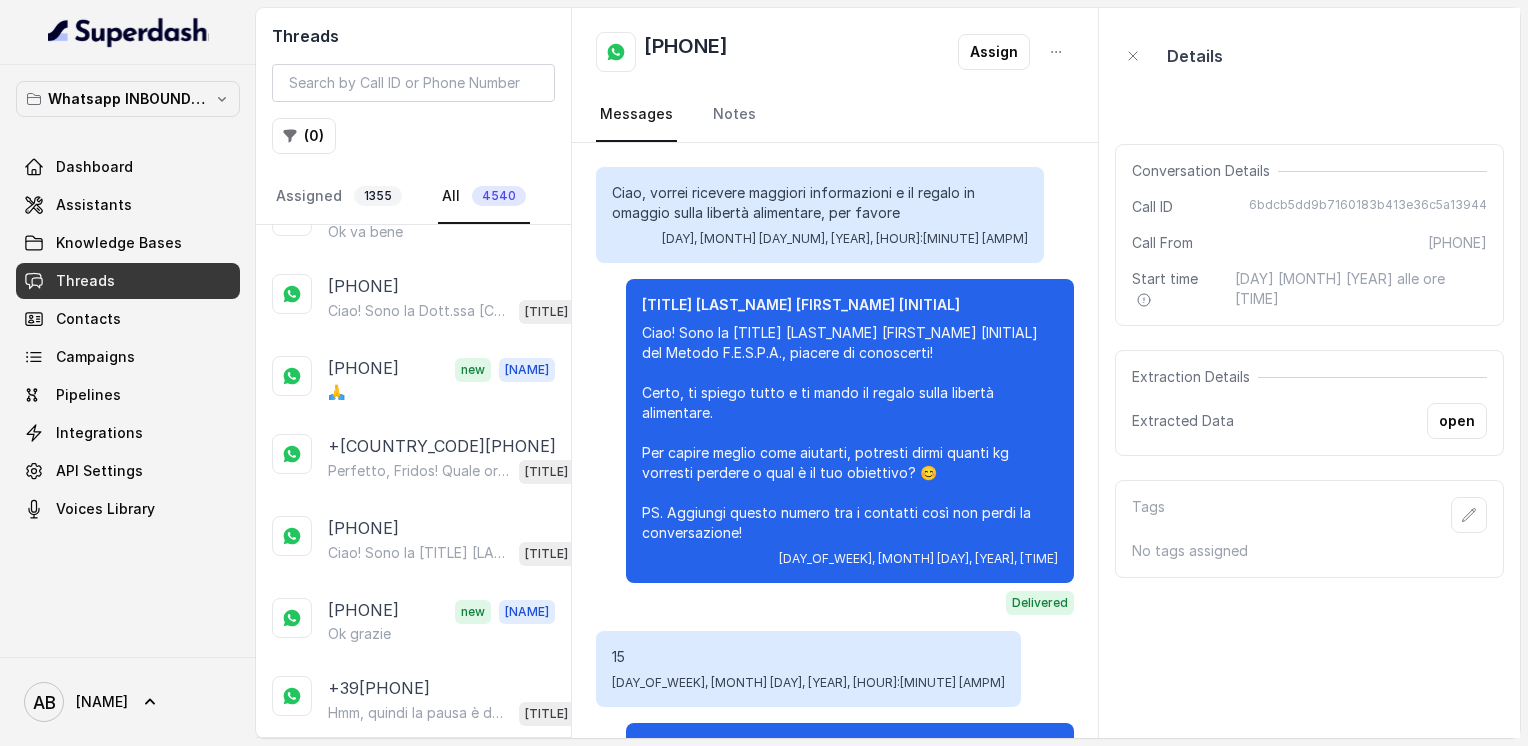 scroll, scrollTop: 1500, scrollLeft: 0, axis: vertical 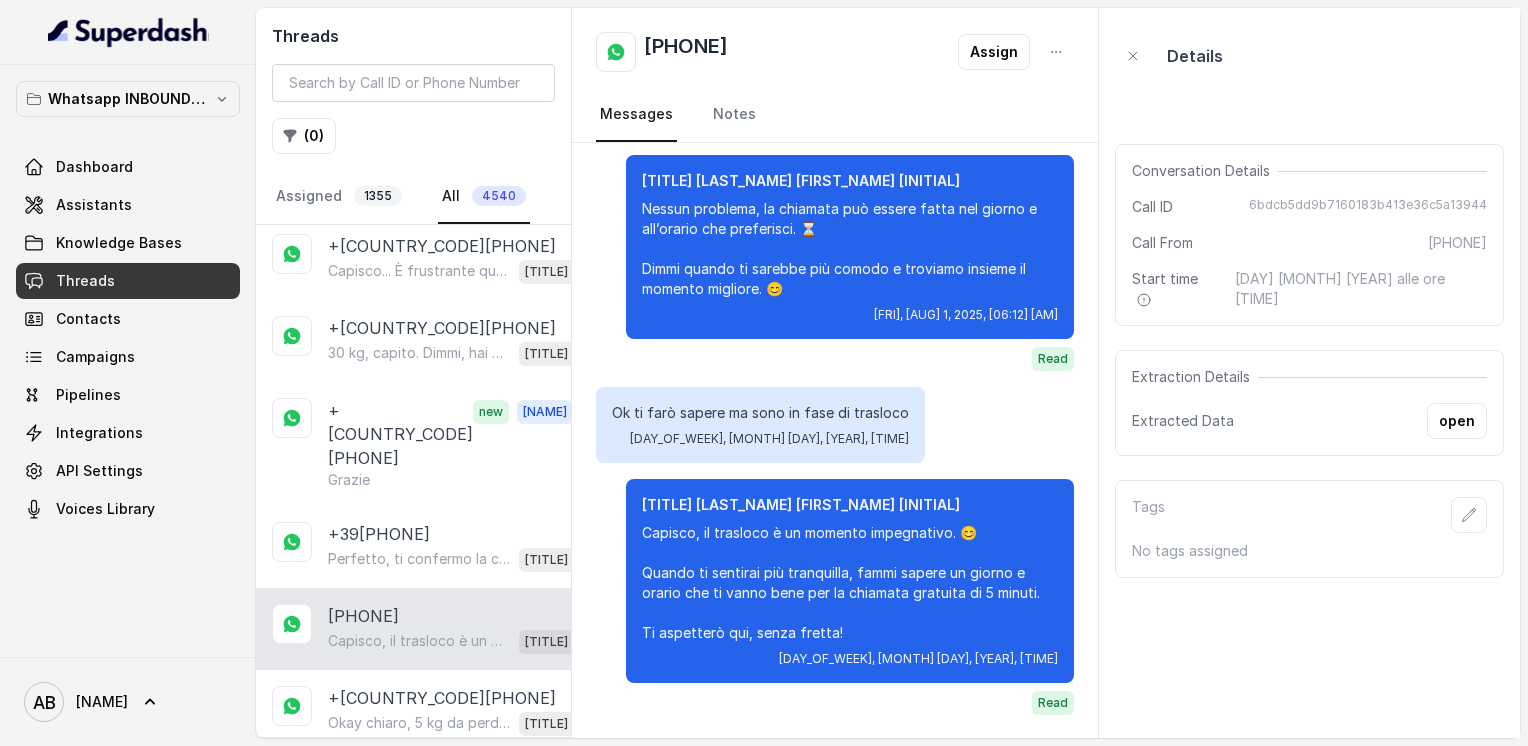 click on "Load more conversations" at bounding box center (414, 1518) 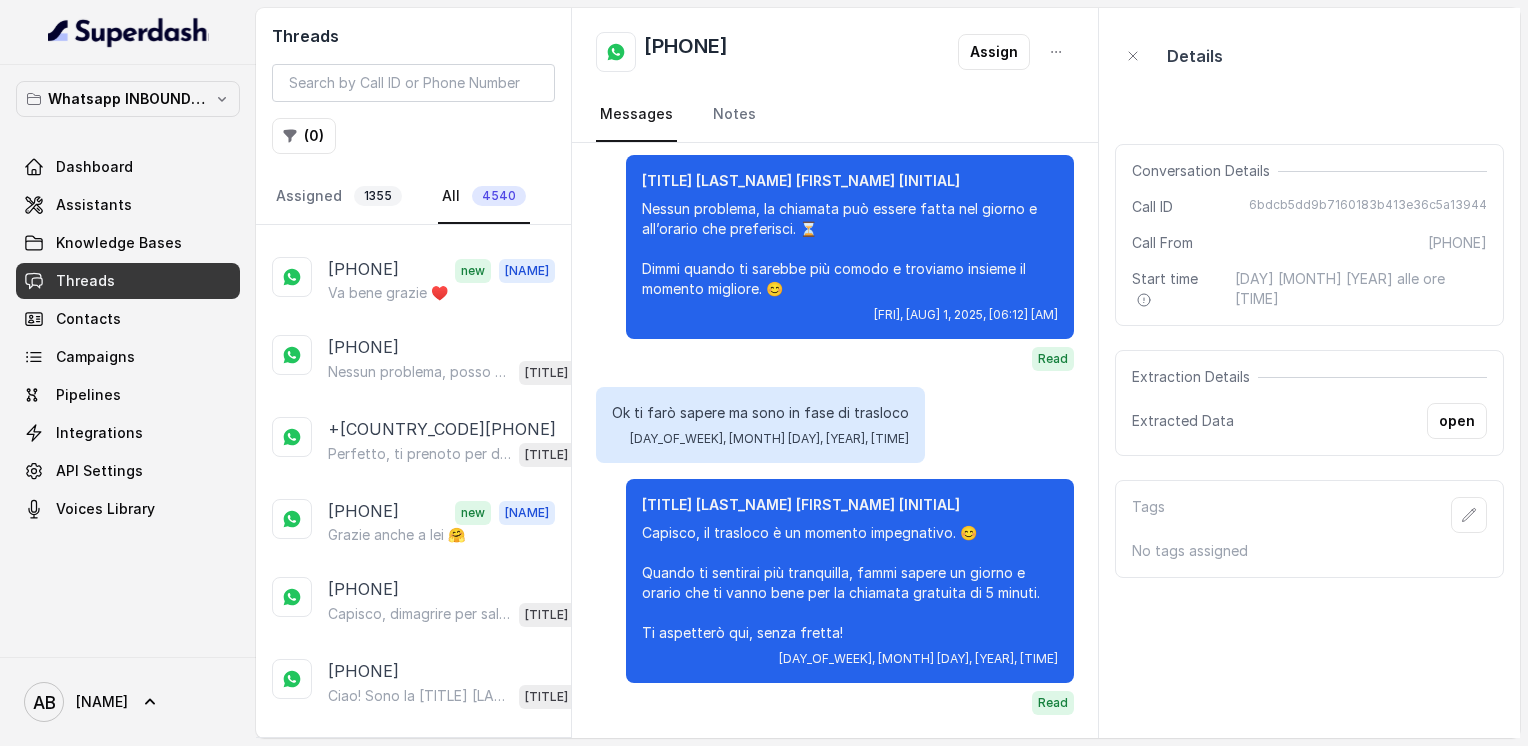 scroll, scrollTop: 14257, scrollLeft: 0, axis: vertical 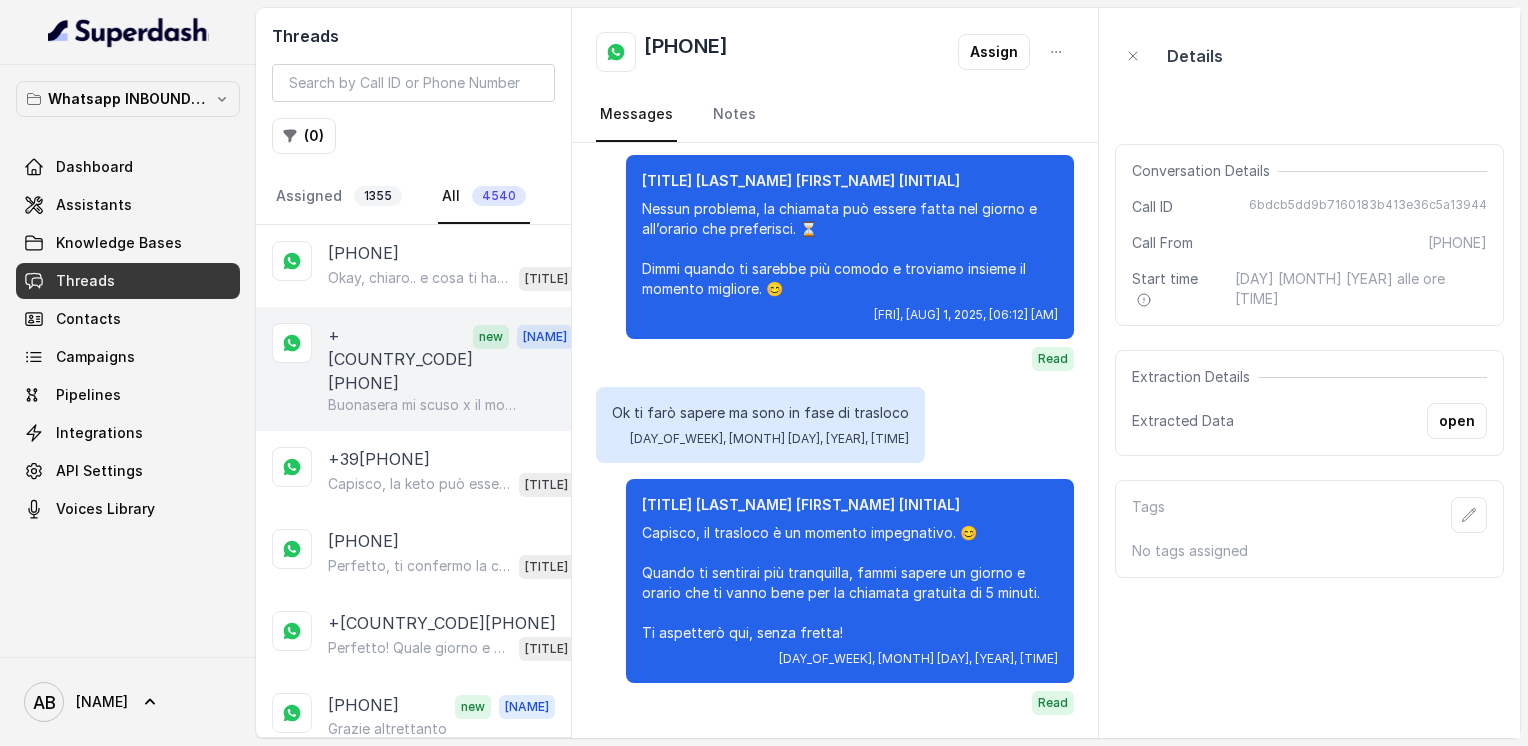 click on "+[COUNTRY_CODE][PHONE]" at bounding box center (400, 359) 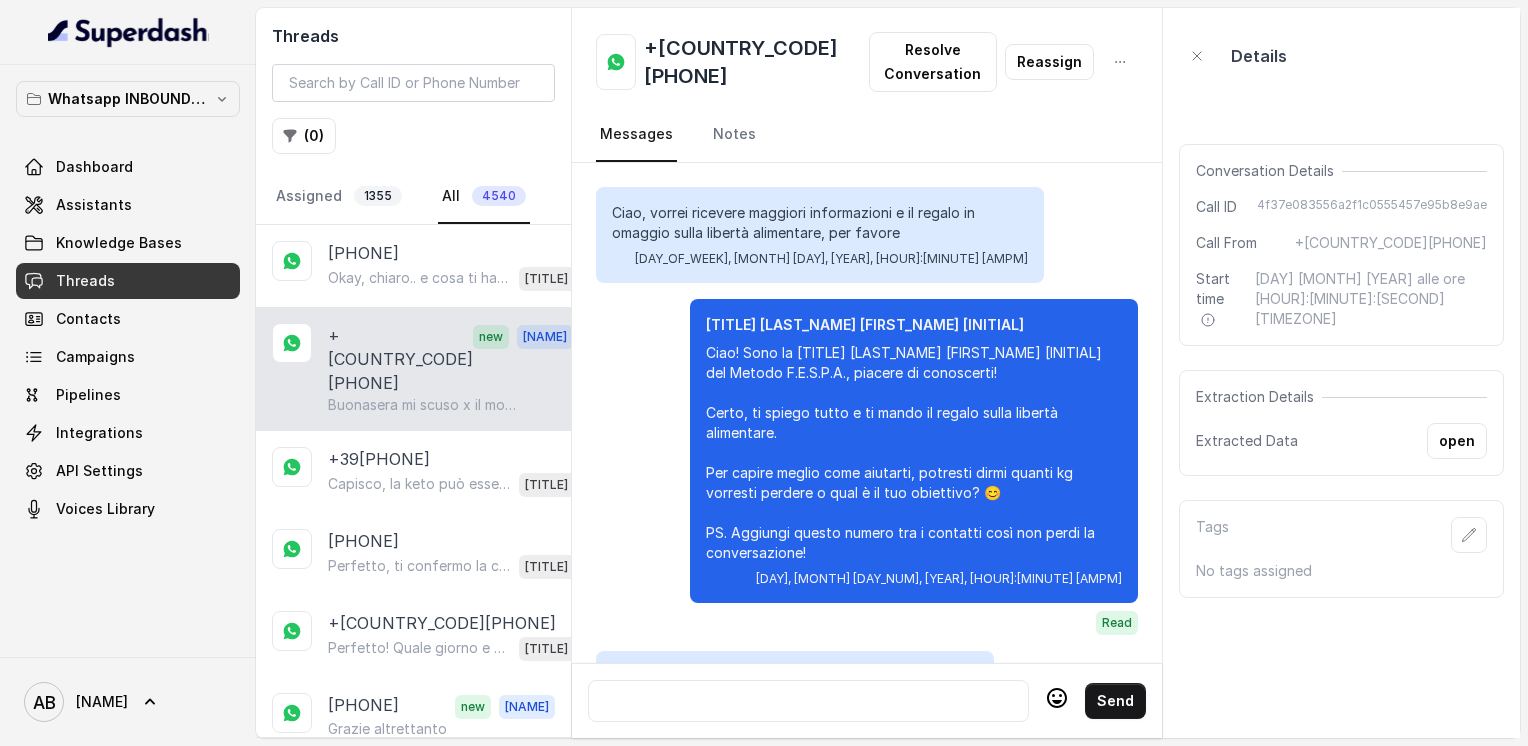 scroll, scrollTop: 2948, scrollLeft: 0, axis: vertical 